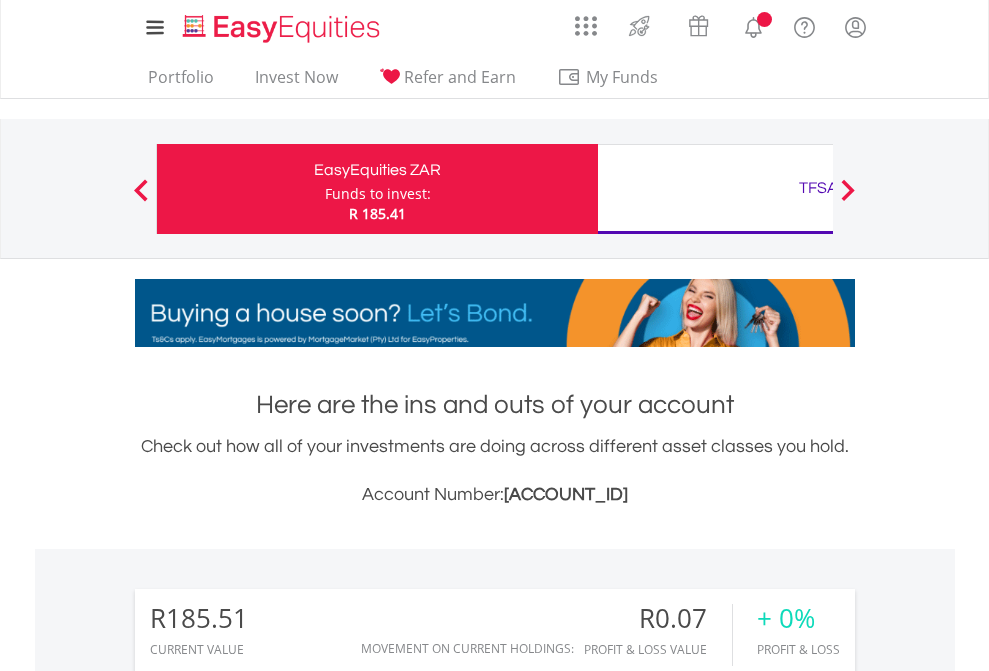 scroll, scrollTop: 0, scrollLeft: 0, axis: both 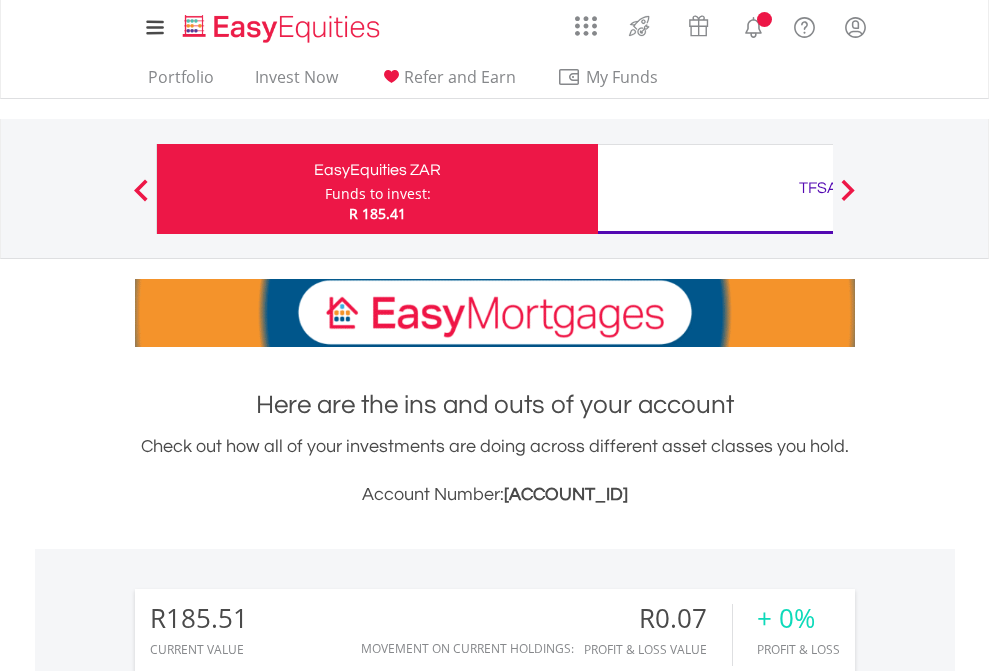 click on "Funds to invest:" at bounding box center (378, 194) 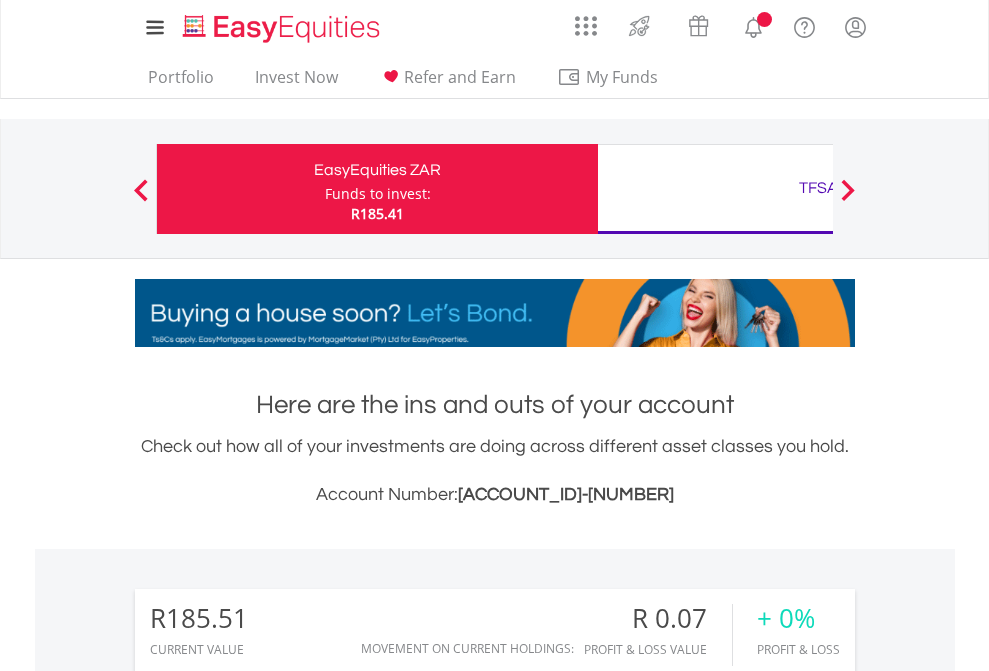 scroll, scrollTop: 0, scrollLeft: 0, axis: both 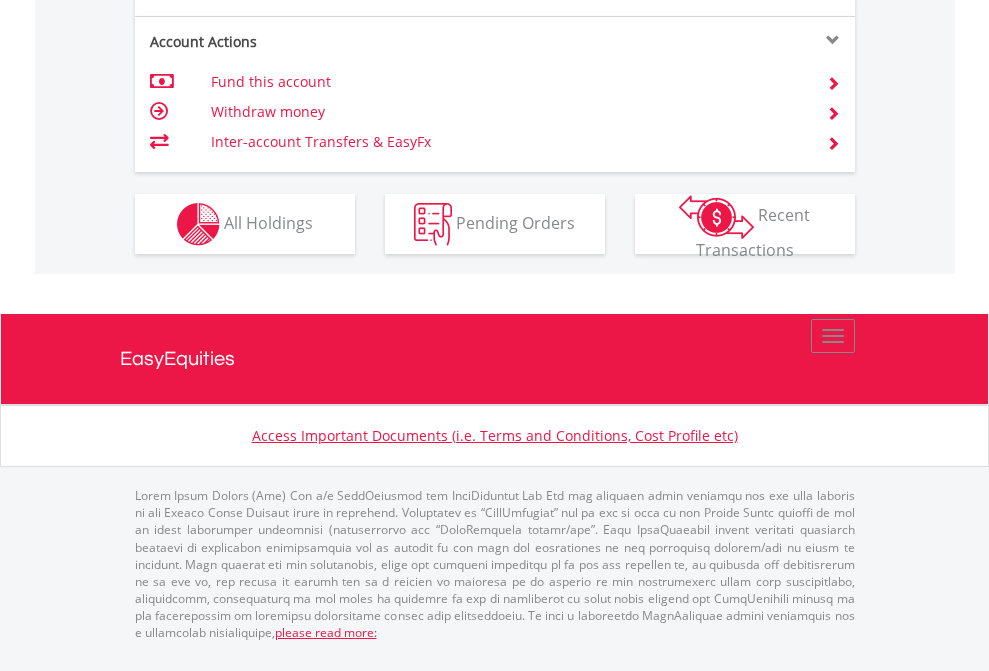 click on "Investment types" at bounding box center [706, -337] 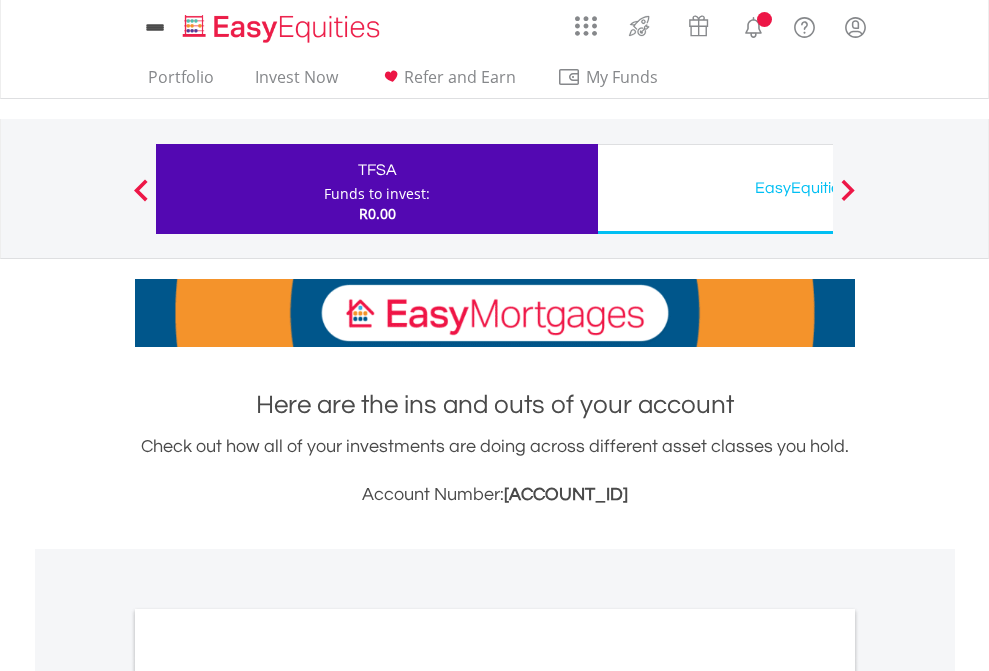 scroll, scrollTop: 0, scrollLeft: 0, axis: both 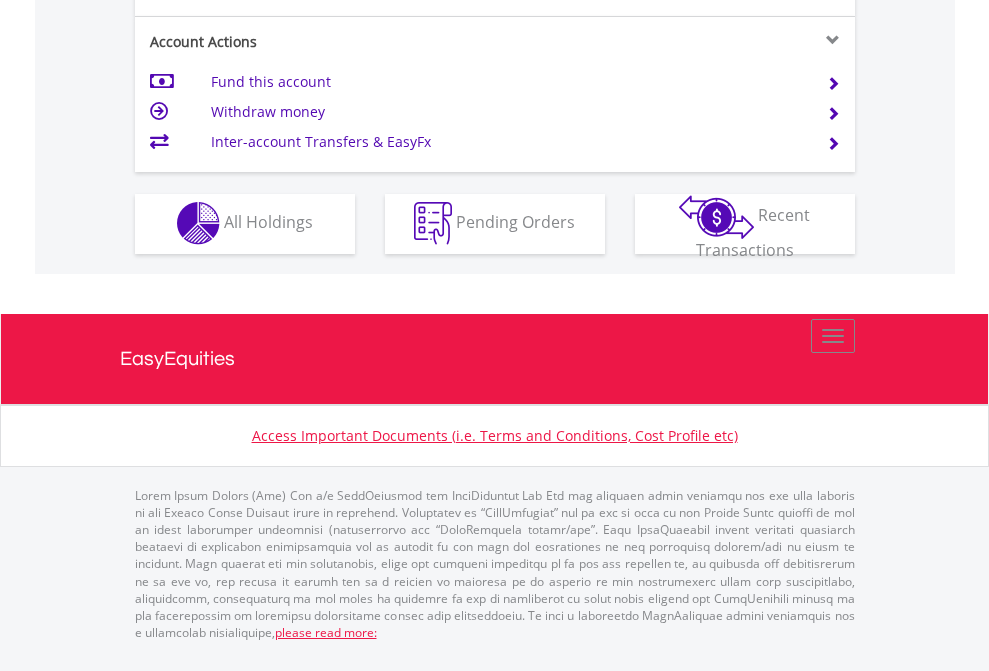 click on "Investment types" at bounding box center [706, -353] 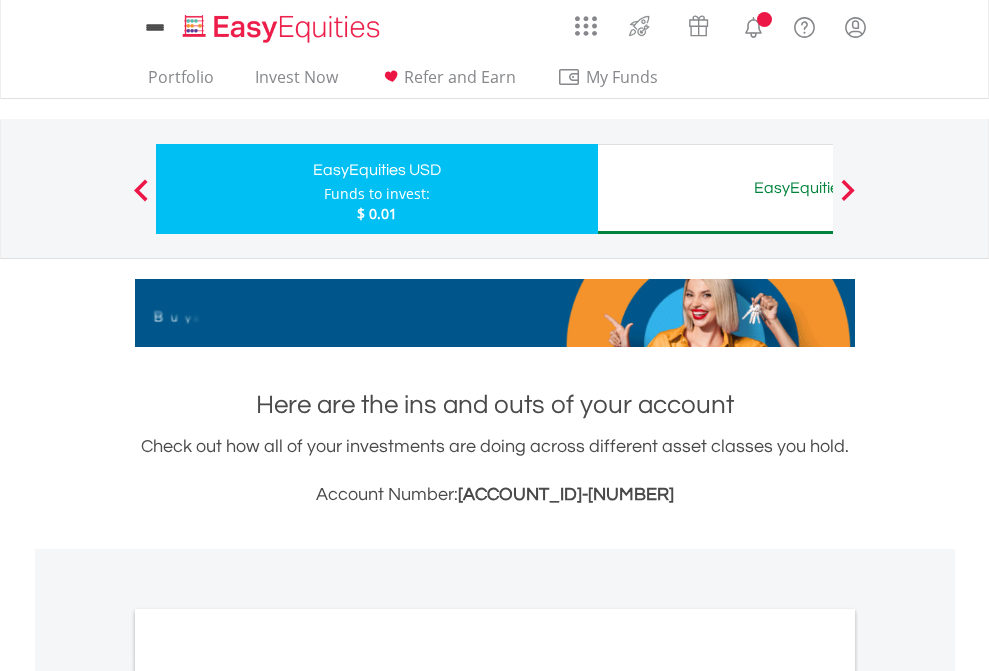 scroll, scrollTop: 0, scrollLeft: 0, axis: both 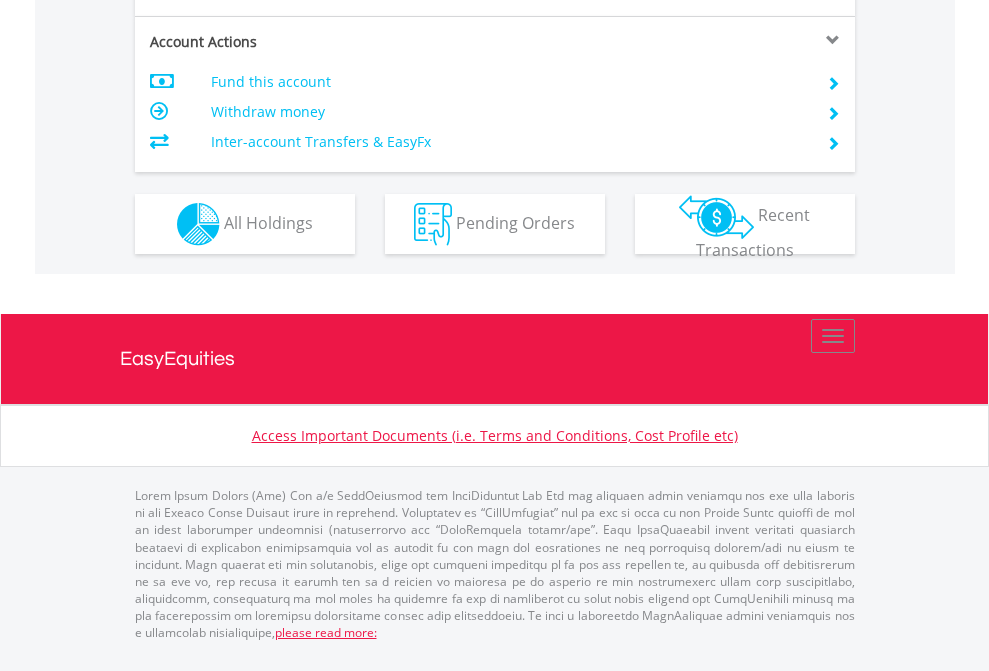 click on "Investment types" at bounding box center (706, -337) 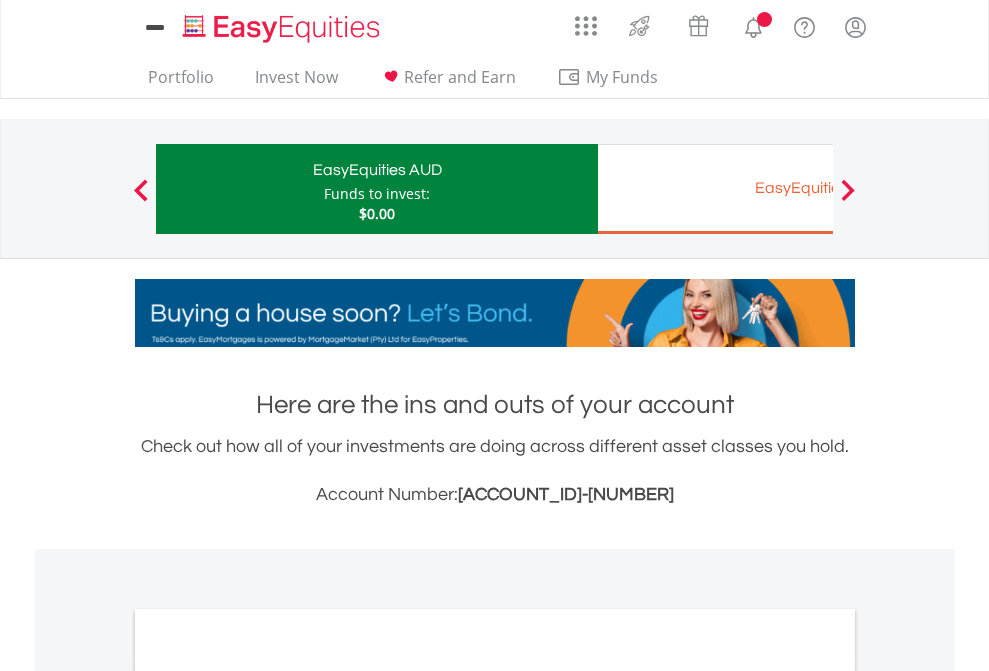 scroll, scrollTop: 0, scrollLeft: 0, axis: both 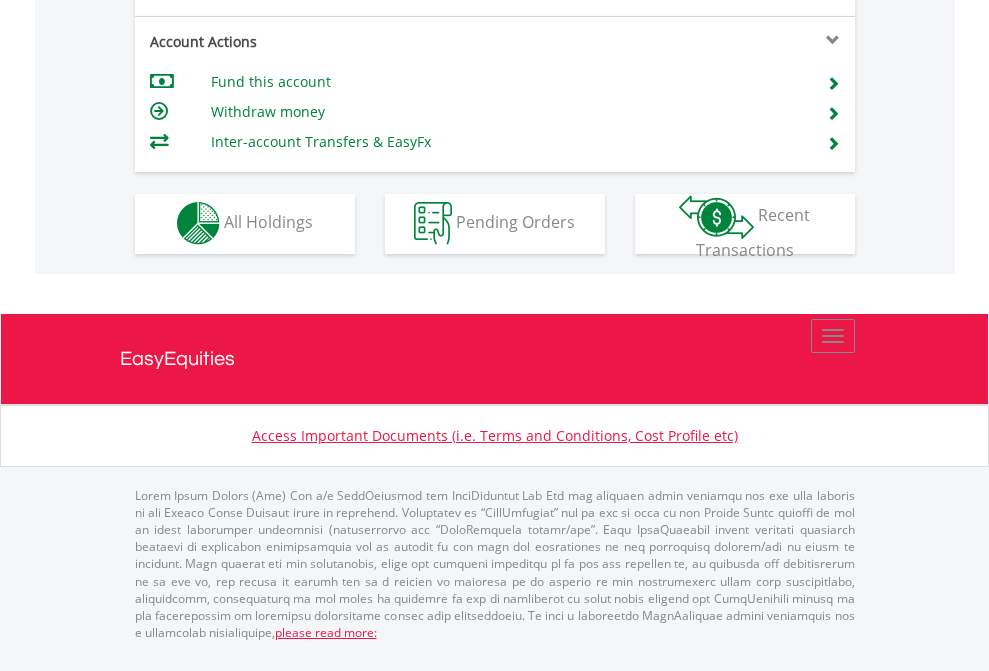 click on "Investment types" at bounding box center [706, -353] 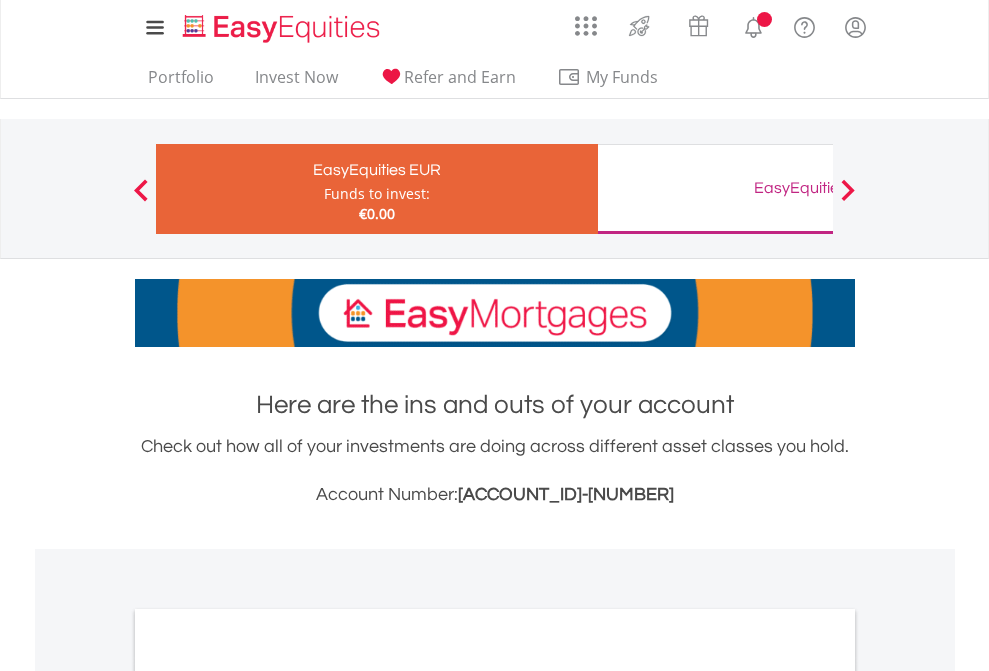 scroll, scrollTop: 0, scrollLeft: 0, axis: both 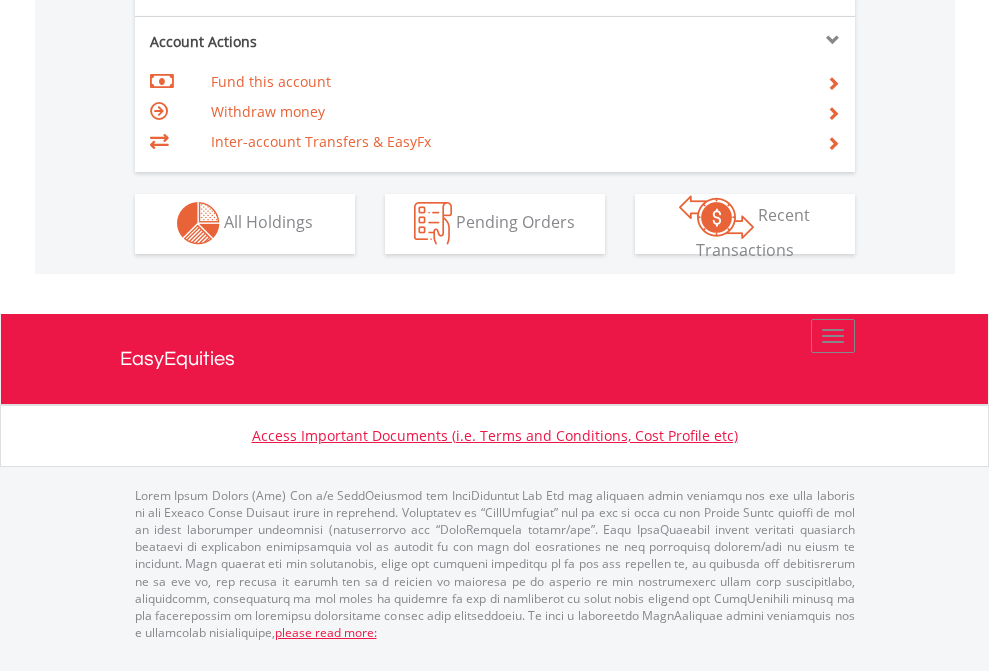 click on "Investment types" at bounding box center [706, -353] 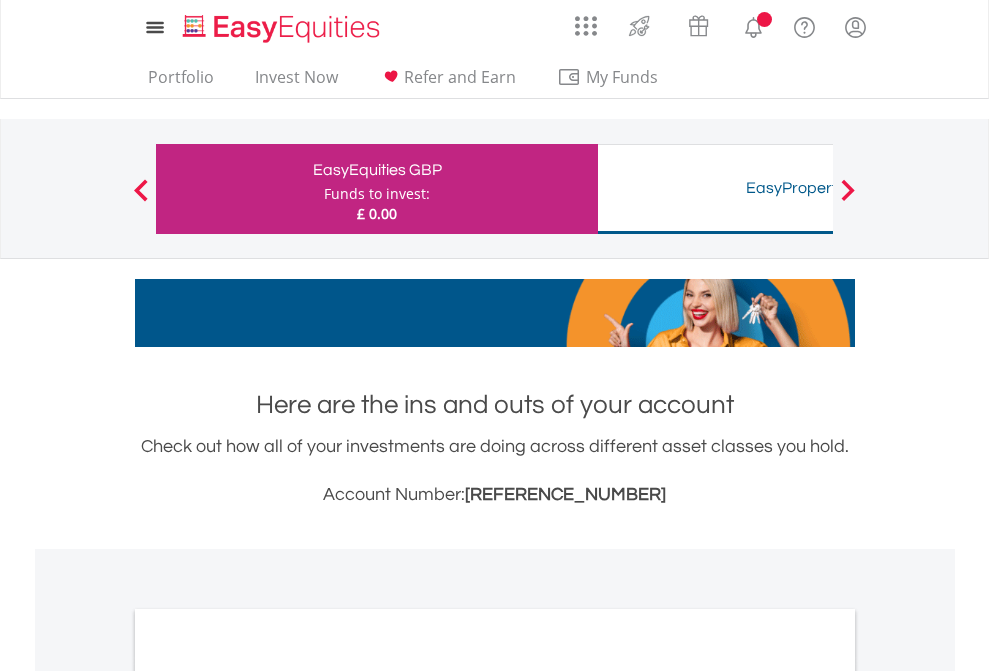 scroll, scrollTop: 0, scrollLeft: 0, axis: both 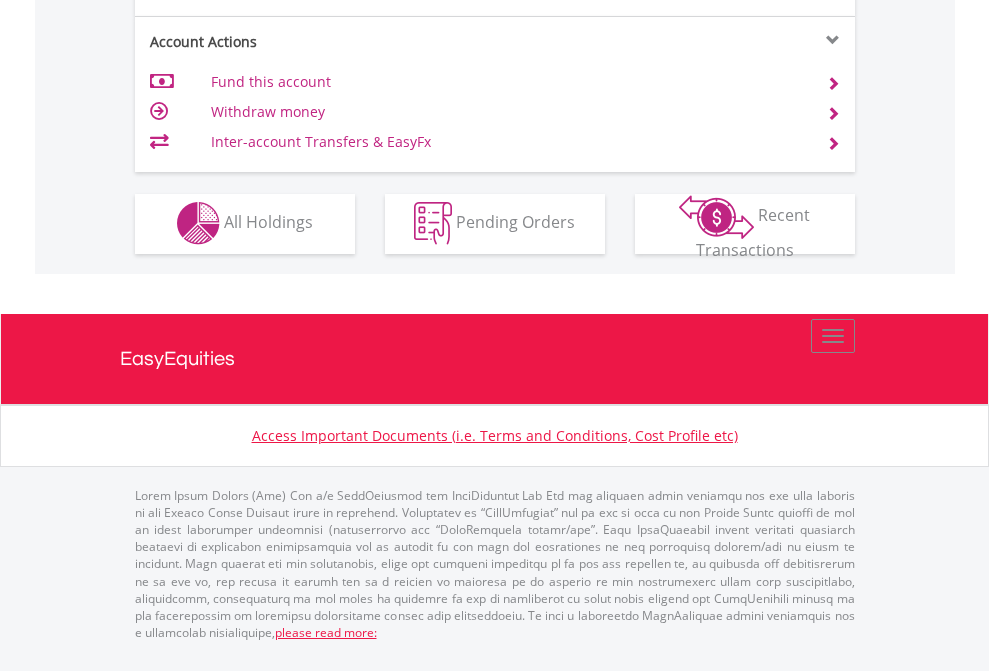 click on "Investment types" at bounding box center (706, -353) 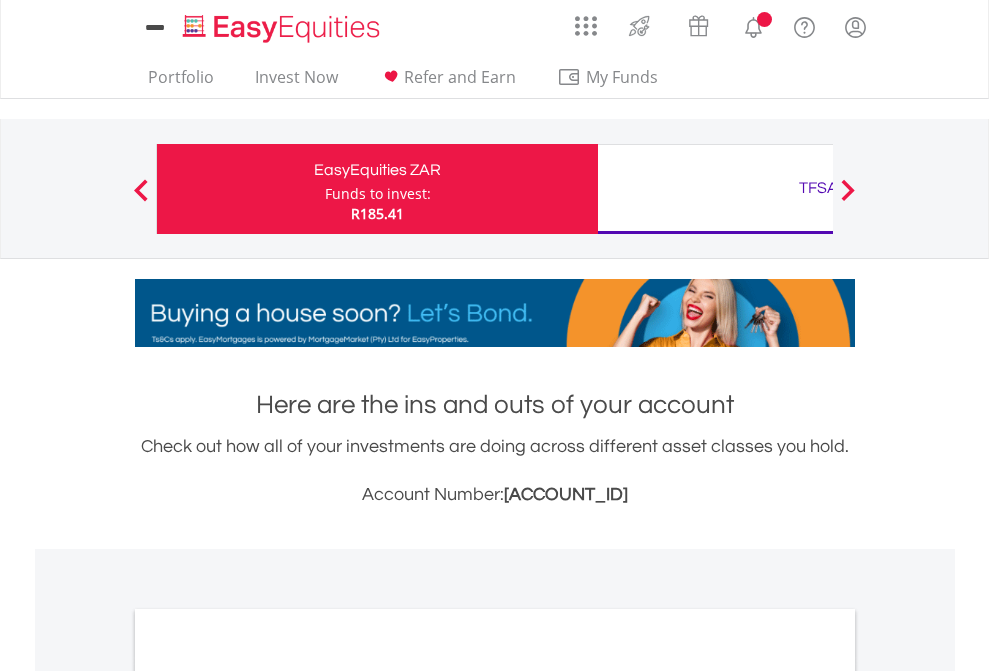 click on "All Holdings" at bounding box center (268, 1096) 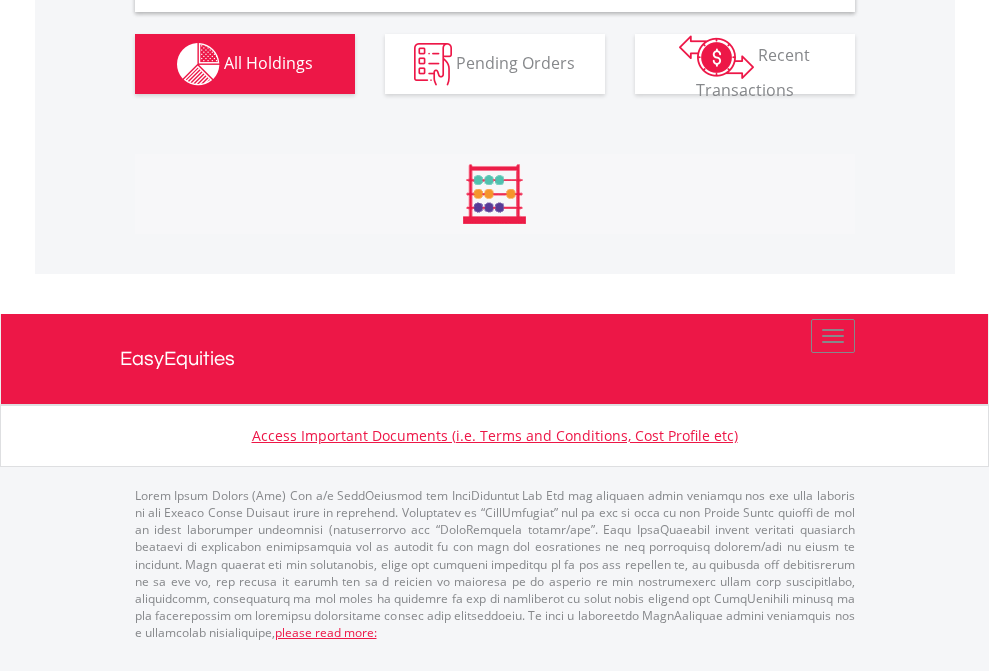 scroll, scrollTop: 1202, scrollLeft: 0, axis: vertical 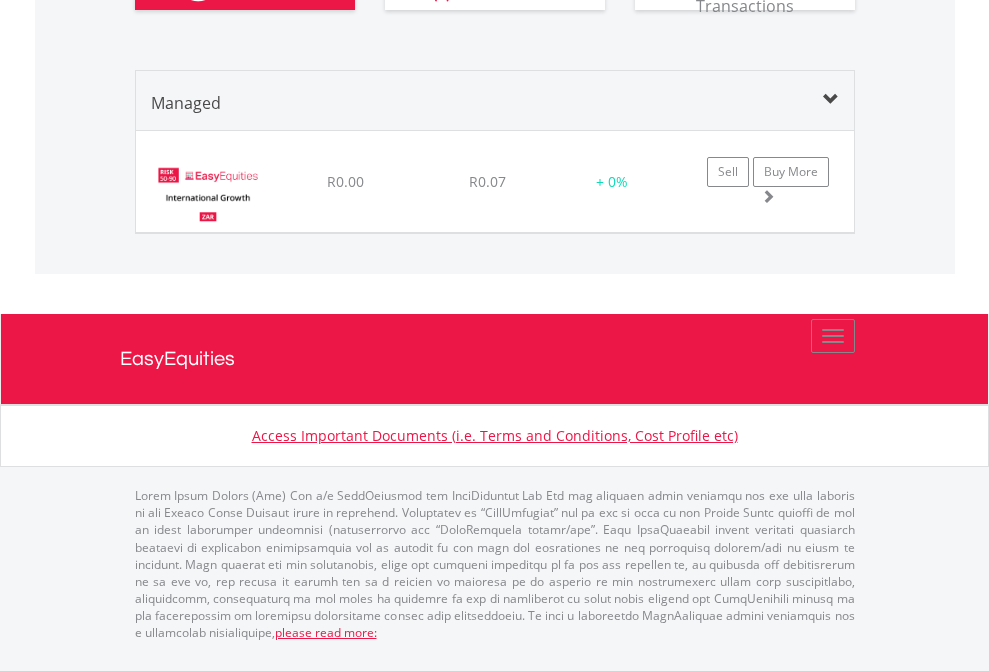 click on "TFSA" at bounding box center [818, -1380] 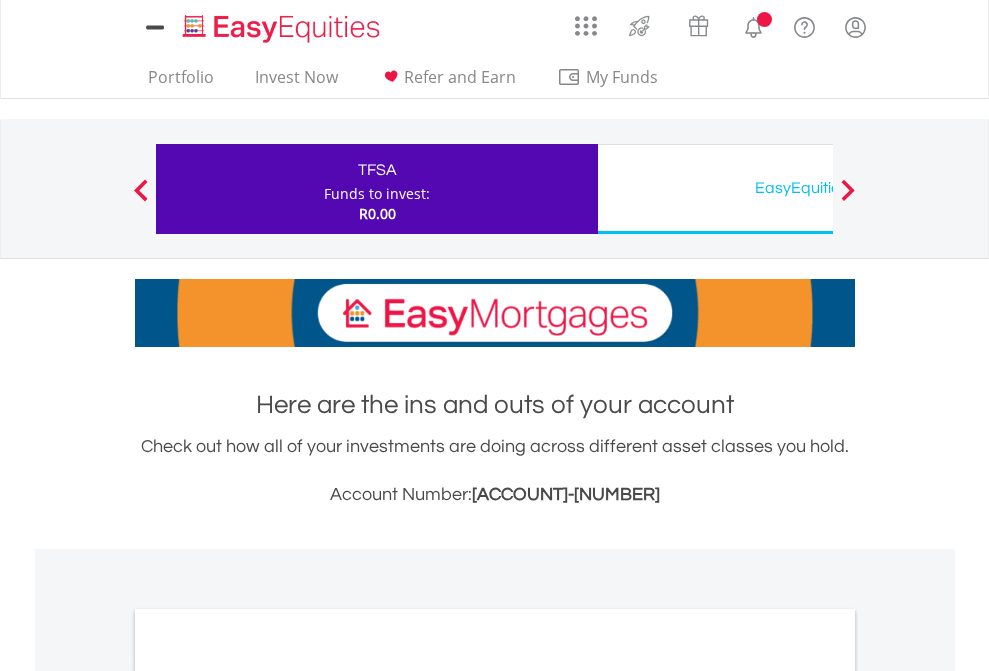 click on "All Holdings" at bounding box center (268, 1096) 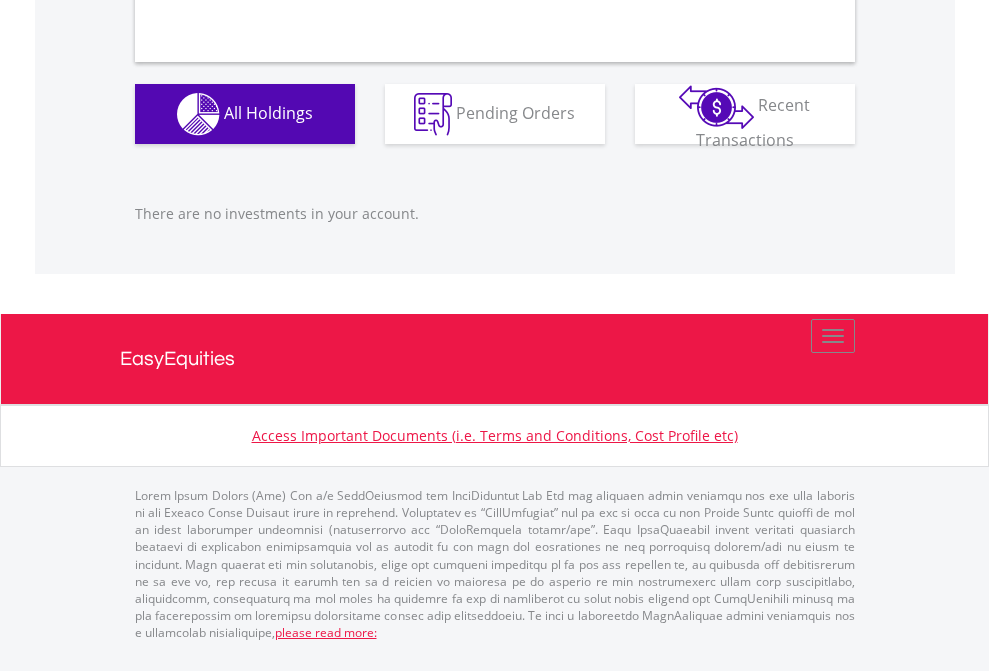 scroll, scrollTop: 1980, scrollLeft: 0, axis: vertical 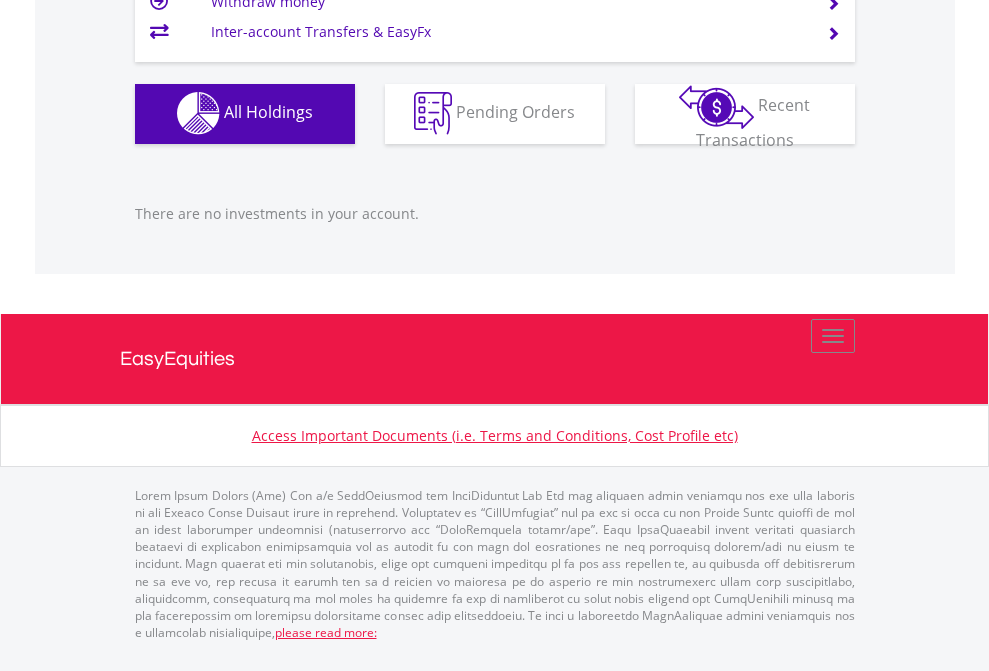 click on "EasyEquities USD" at bounding box center (818, -1142) 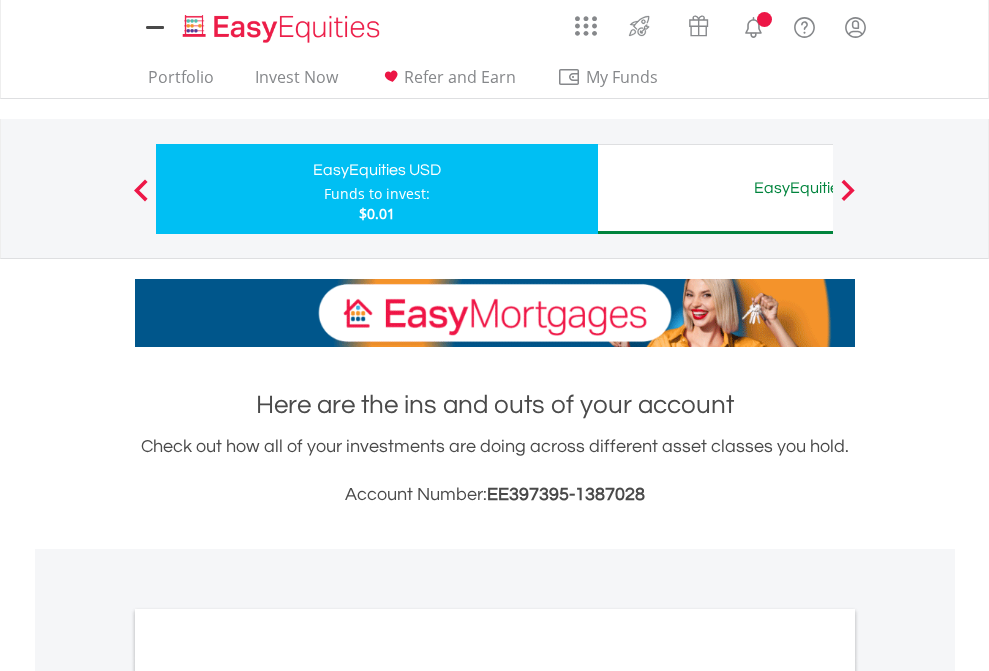 scroll, scrollTop: 1202, scrollLeft: 0, axis: vertical 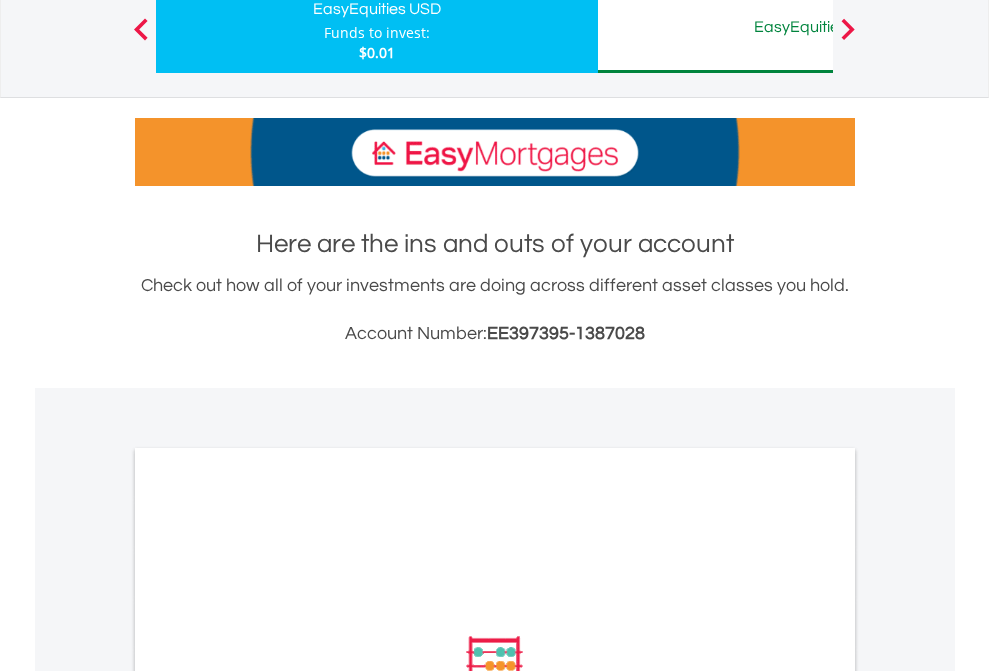 click on "All Holdings" at bounding box center (268, 935) 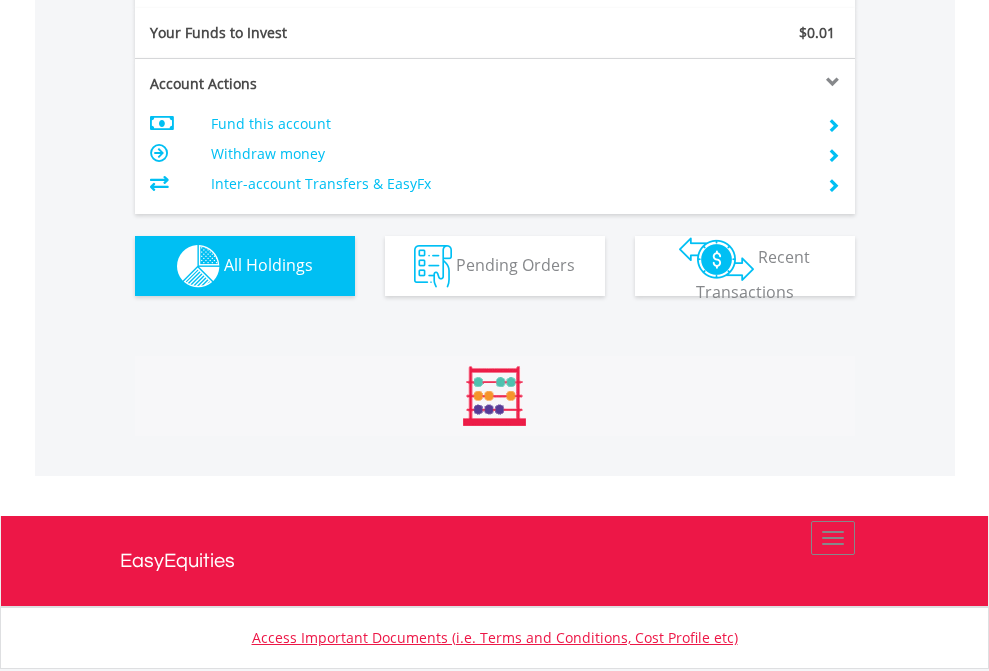 scroll, scrollTop: 999808, scrollLeft: 999687, axis: both 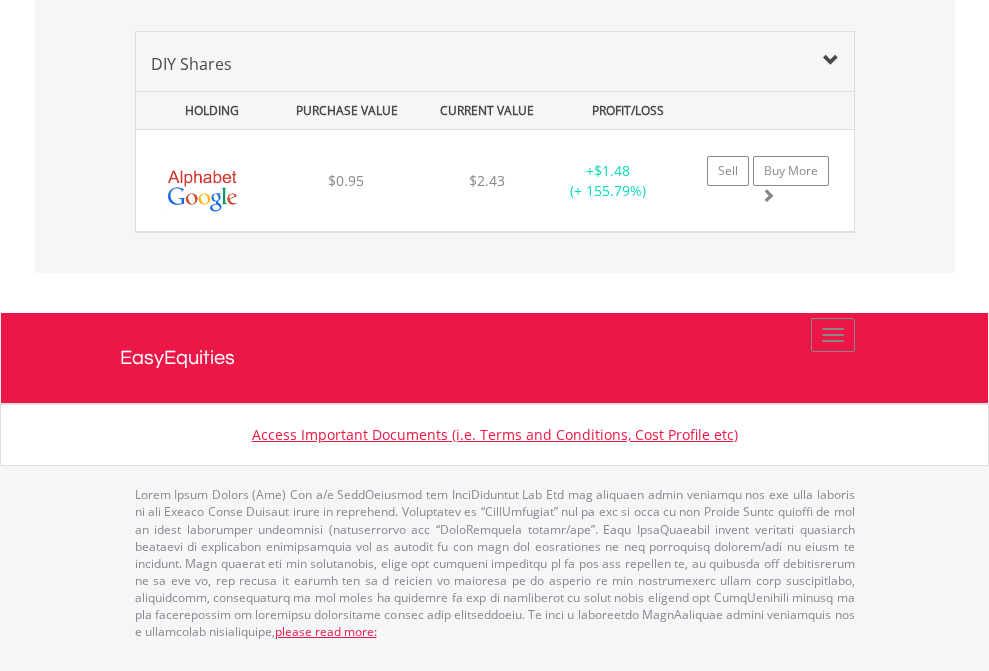 click on "EasyEquities AUD" at bounding box center [818, -1339] 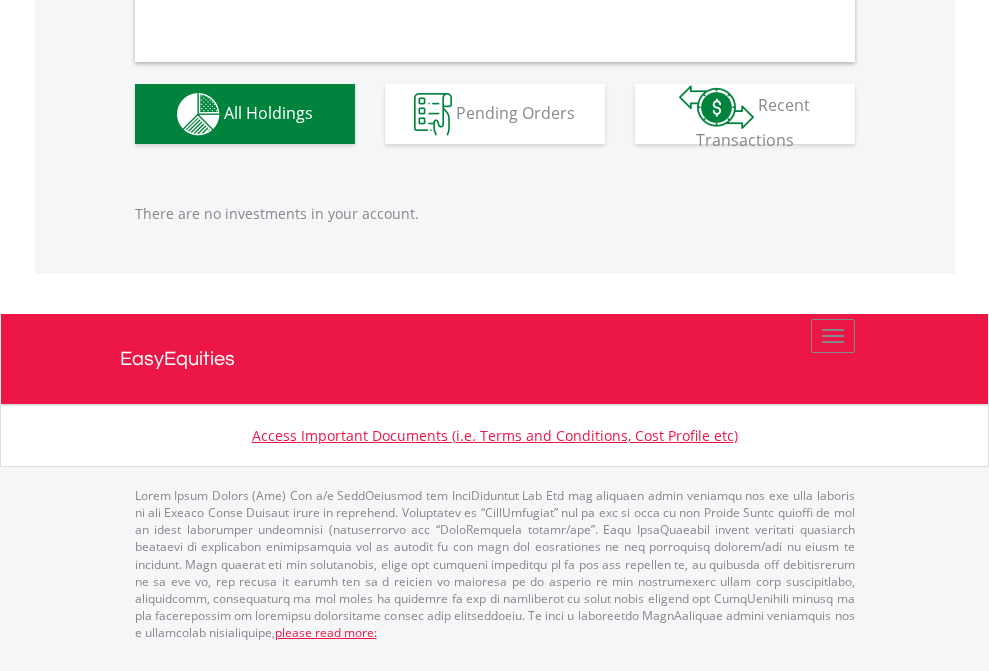 scroll, scrollTop: 1980, scrollLeft: 0, axis: vertical 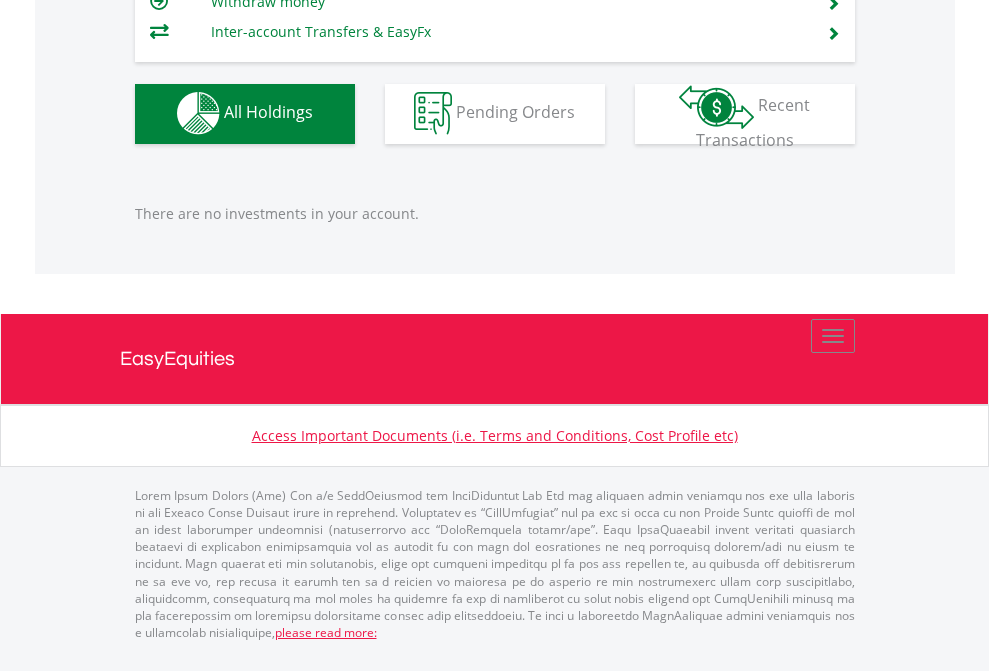 click on "EasyEquities EUR" at bounding box center (818, -1142) 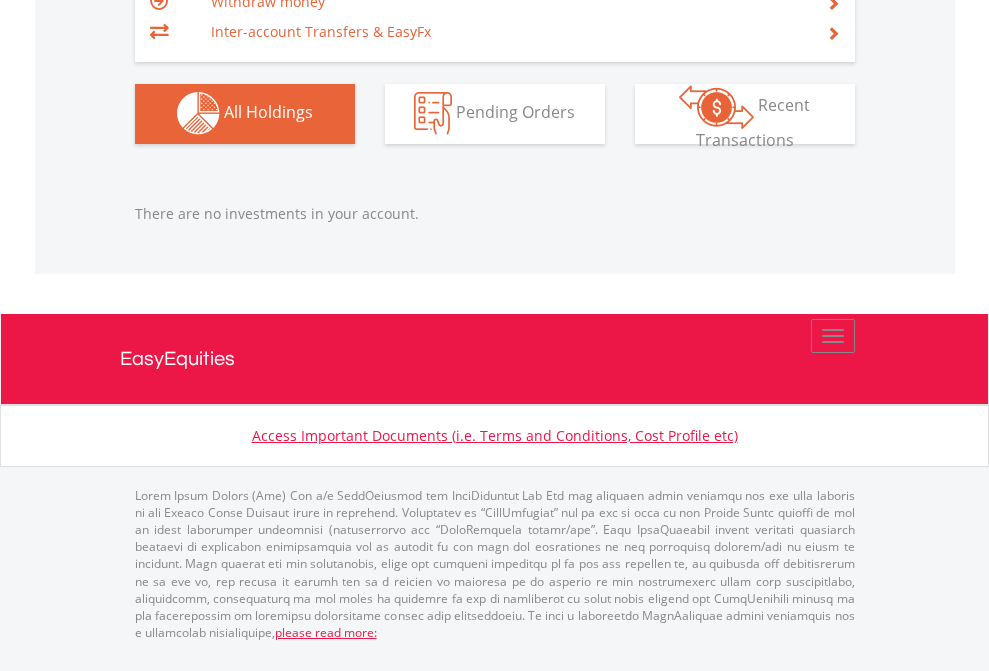 scroll, scrollTop: 1980, scrollLeft: 0, axis: vertical 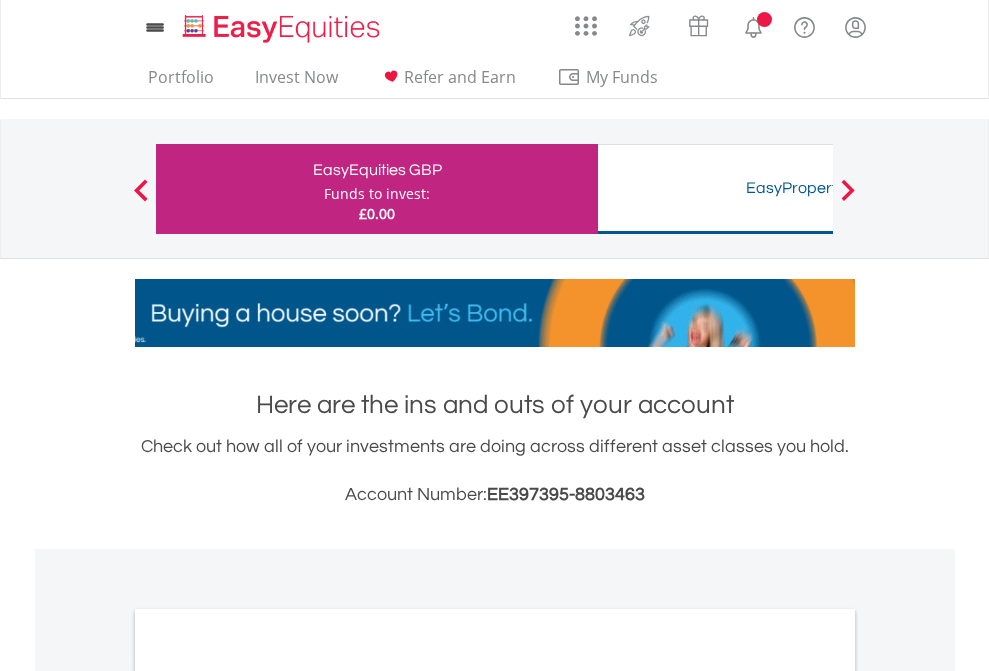 click on "All Holdings" at bounding box center [268, 1096] 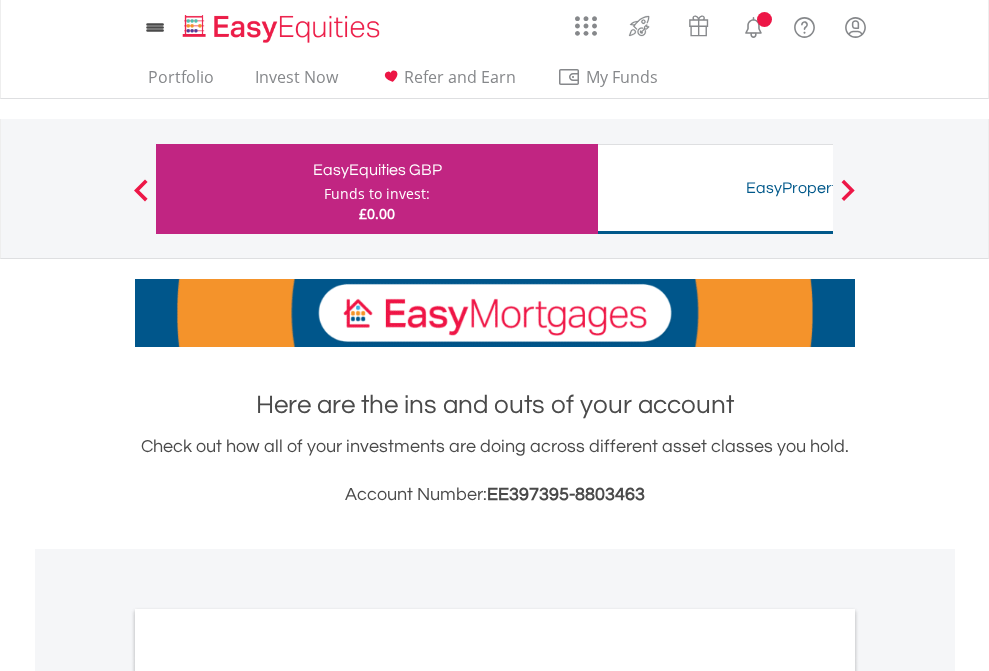 scroll, scrollTop: 1202, scrollLeft: 0, axis: vertical 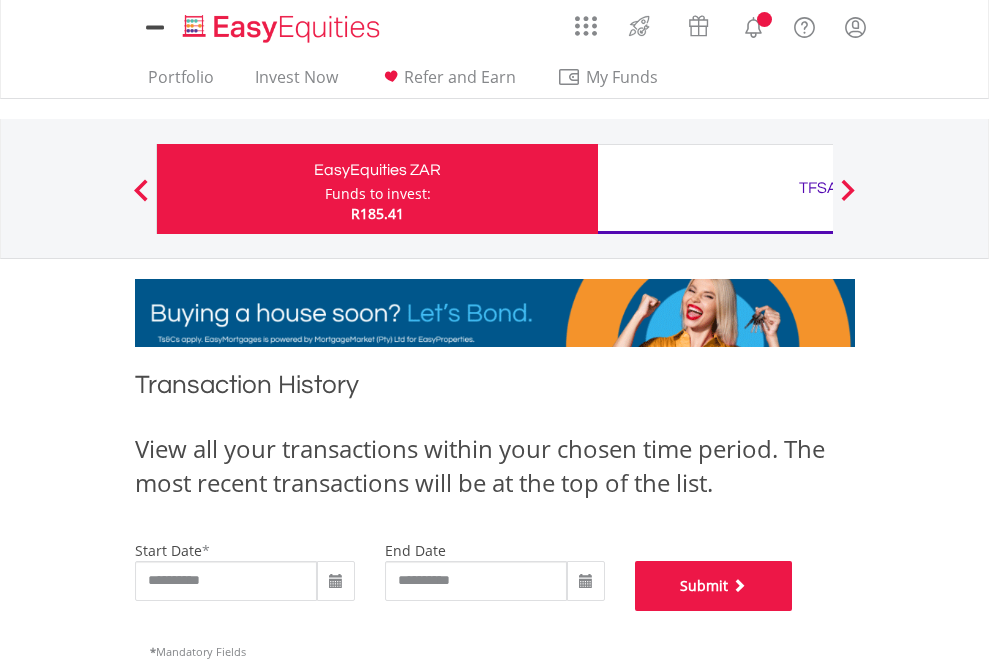 click on "Submit" at bounding box center [714, 586] 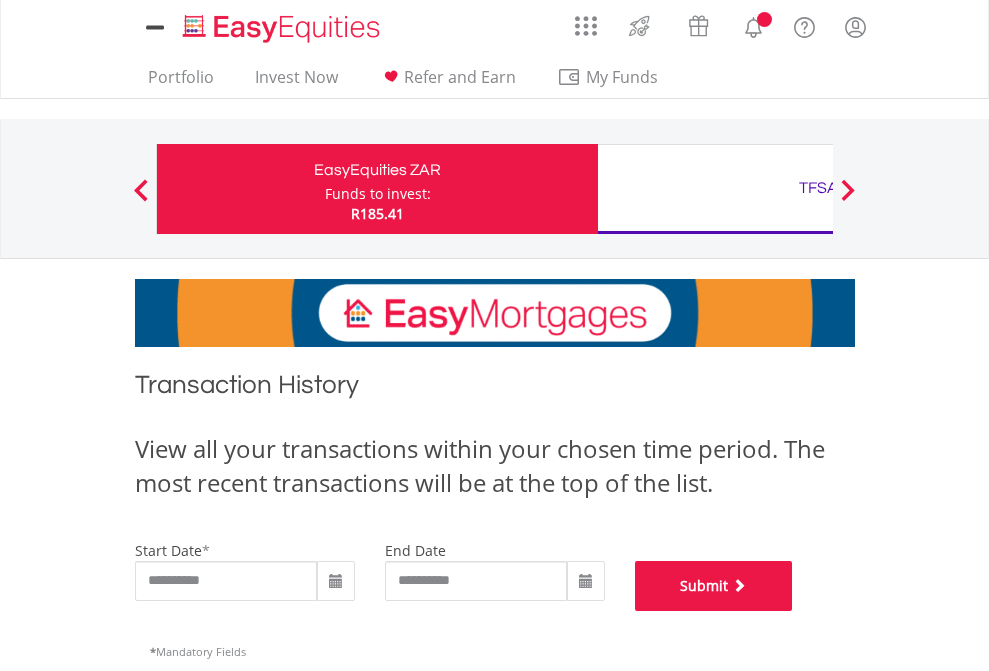 scroll, scrollTop: 811, scrollLeft: 0, axis: vertical 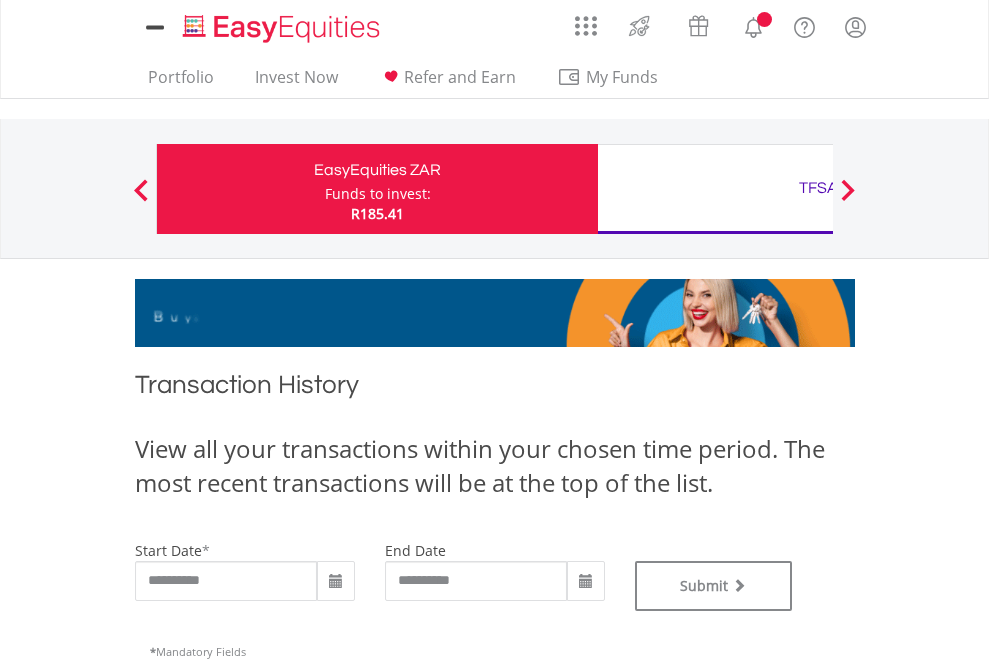 click on "TFSA" at bounding box center (818, 188) 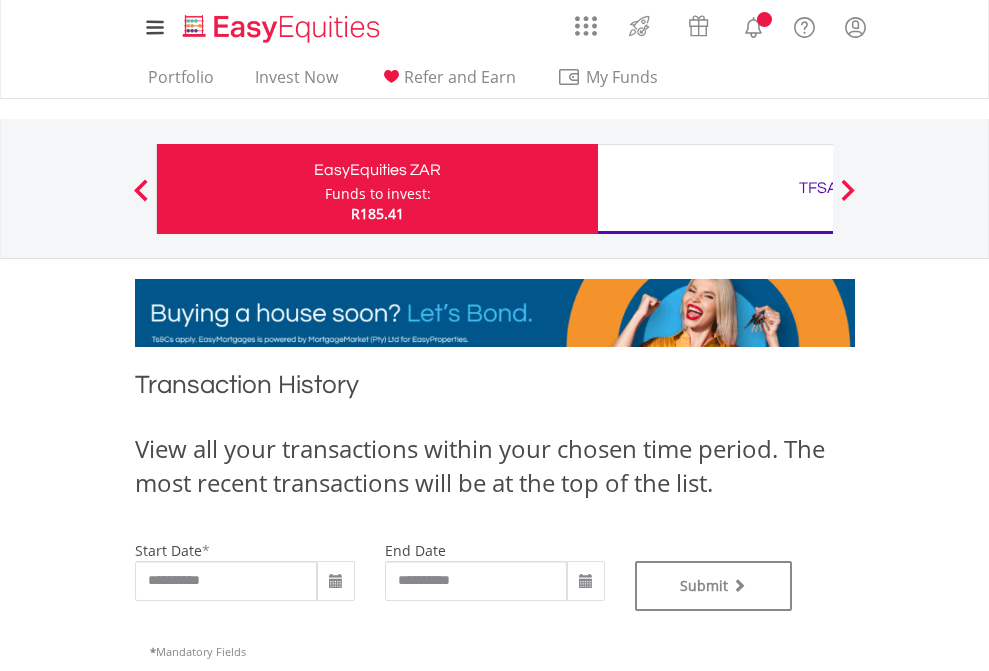type on "**********" 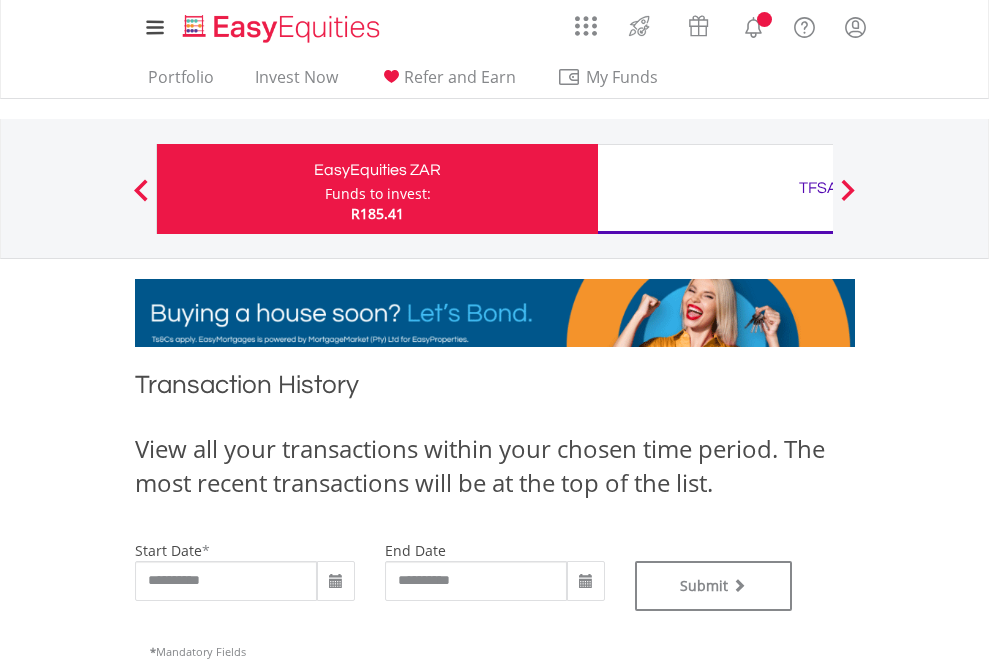 type on "**********" 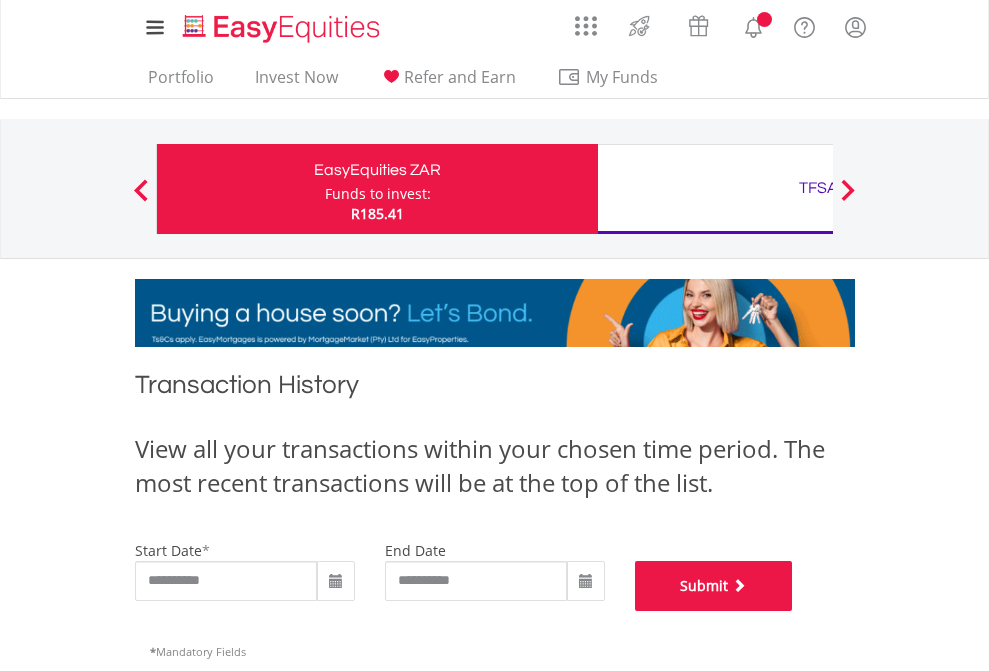 click on "Submit" at bounding box center (714, 586) 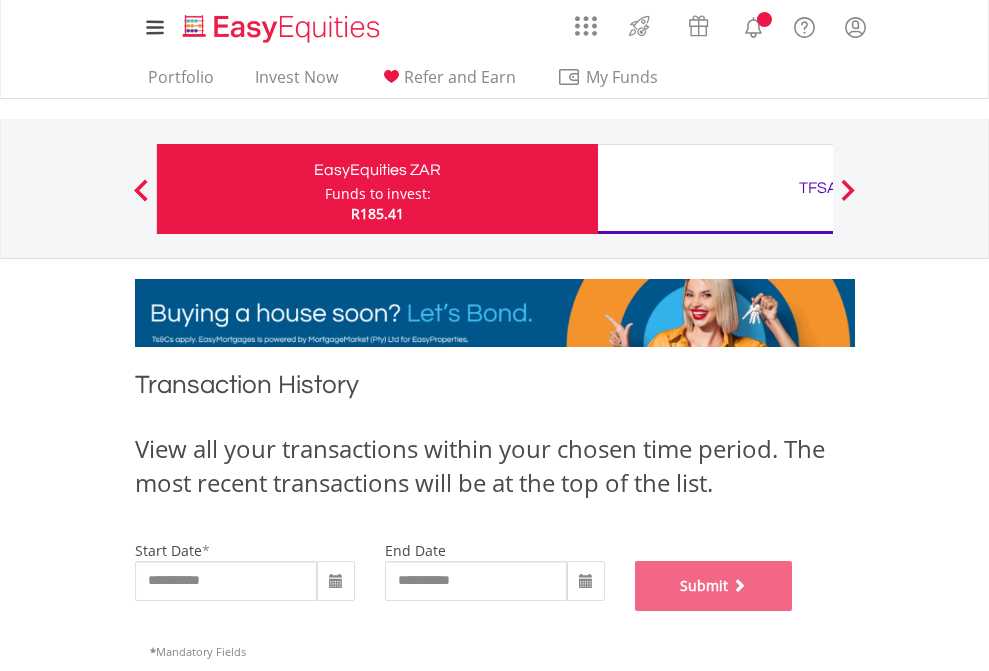 scroll, scrollTop: 811, scrollLeft: 0, axis: vertical 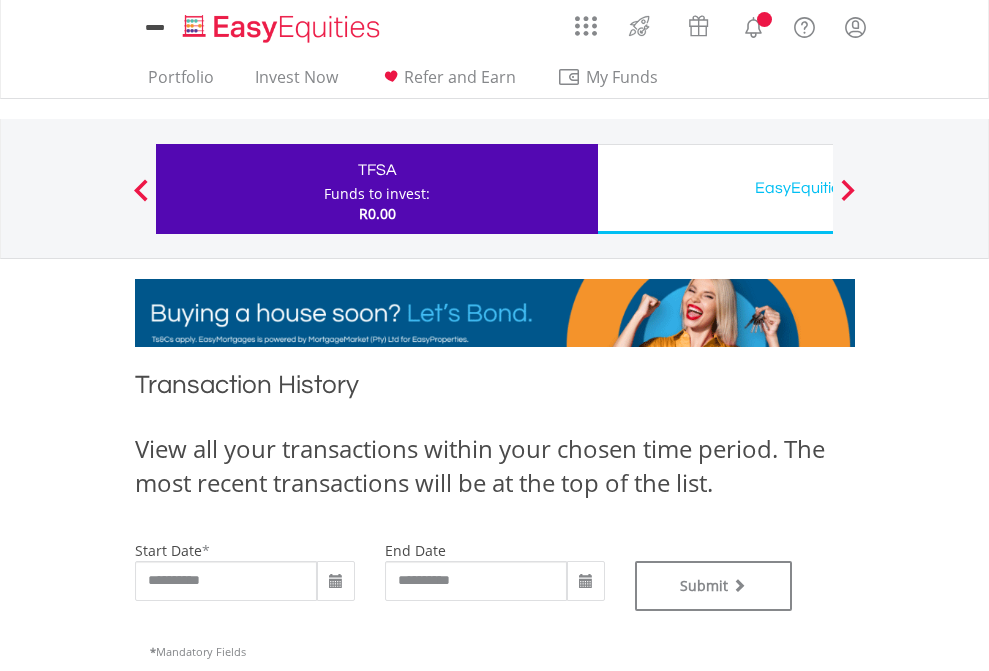 click on "EasyEquities USD" at bounding box center (818, 188) 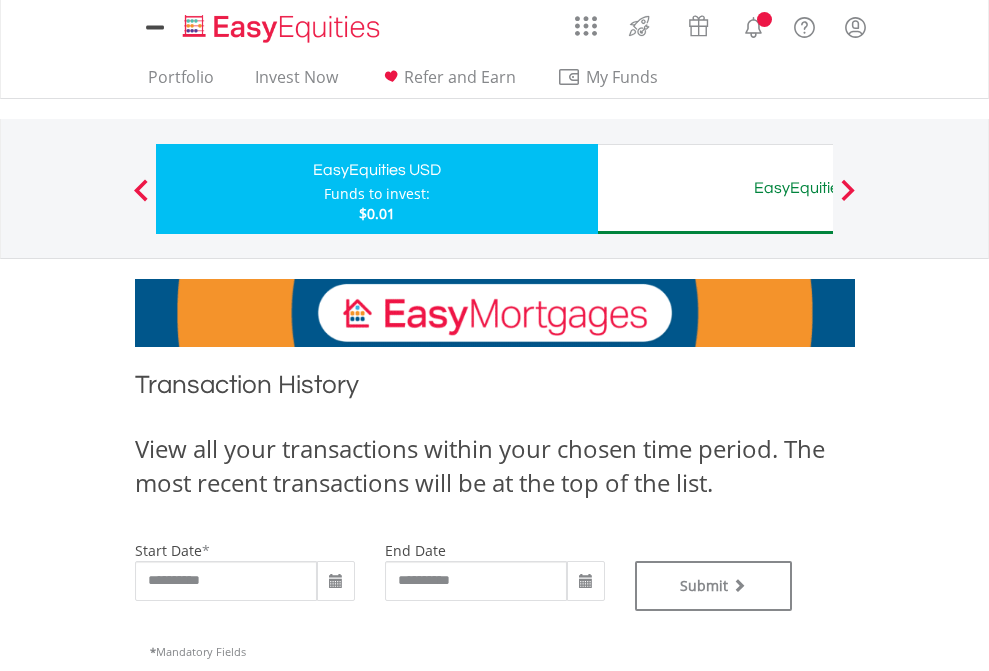 scroll, scrollTop: 0, scrollLeft: 0, axis: both 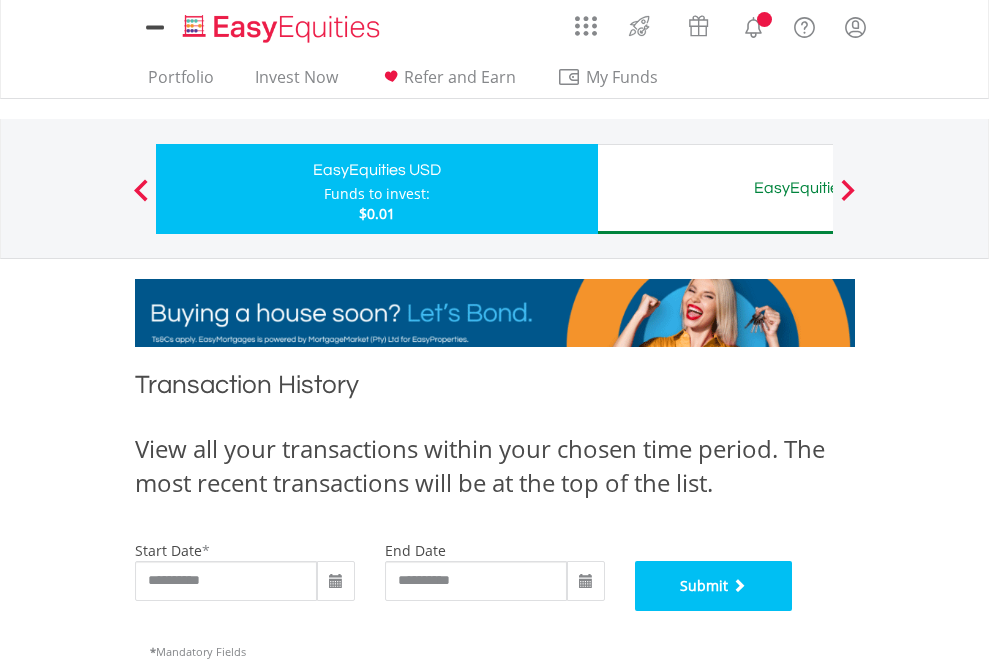 click on "Submit" at bounding box center [714, 586] 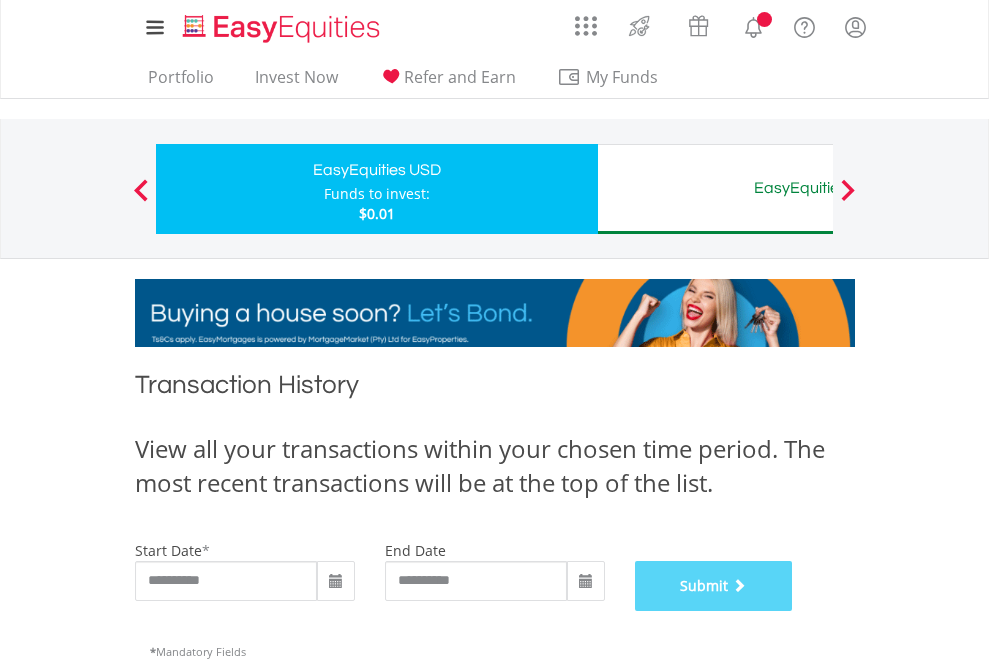 scroll, scrollTop: 811, scrollLeft: 0, axis: vertical 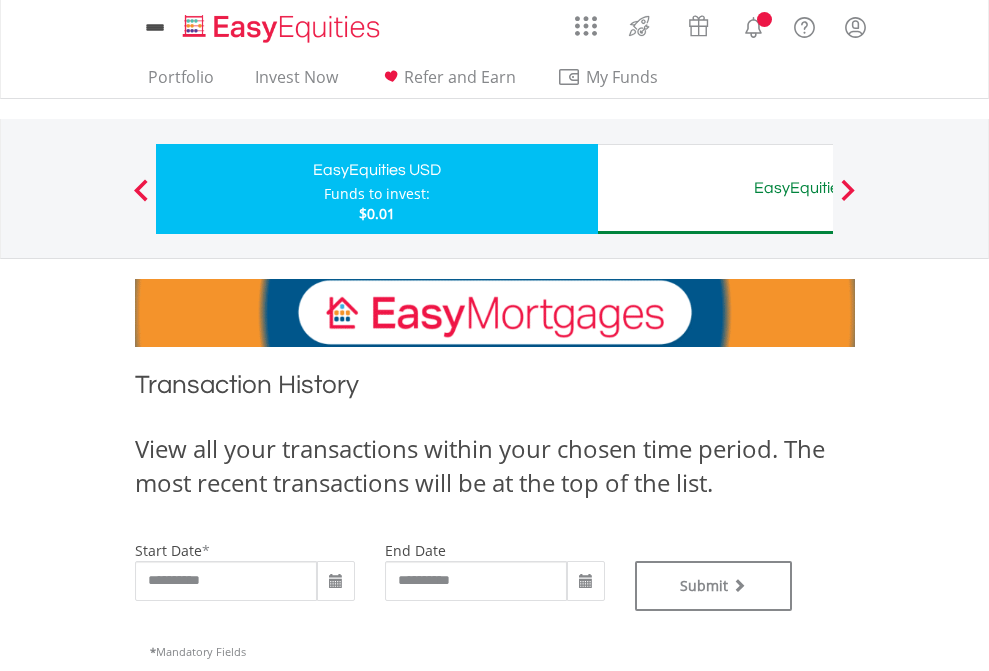 click on "EasyEquities AUD" at bounding box center (818, 188) 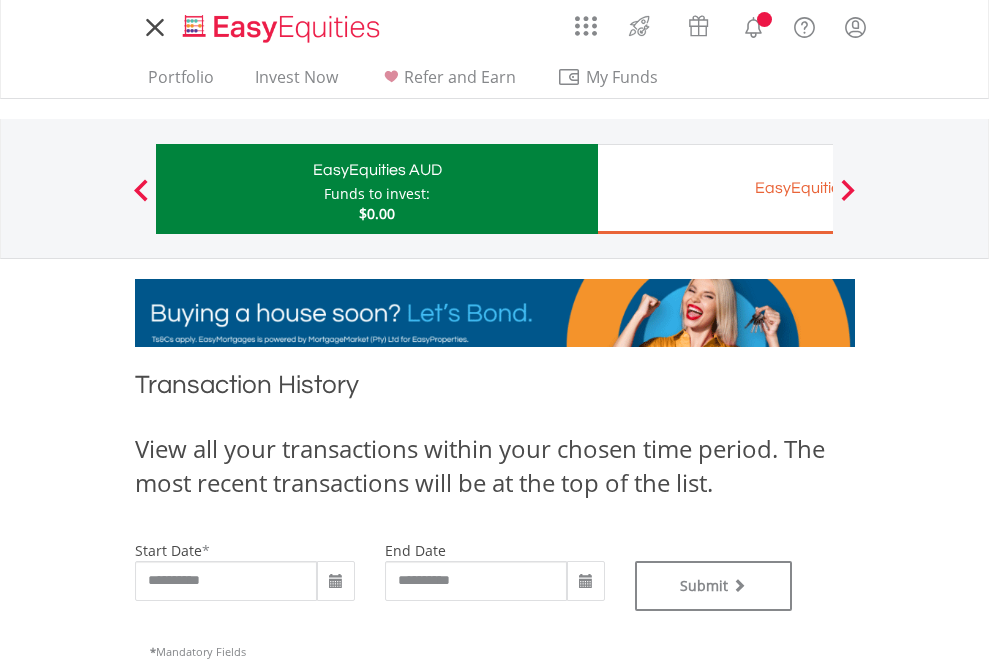 scroll, scrollTop: 0, scrollLeft: 0, axis: both 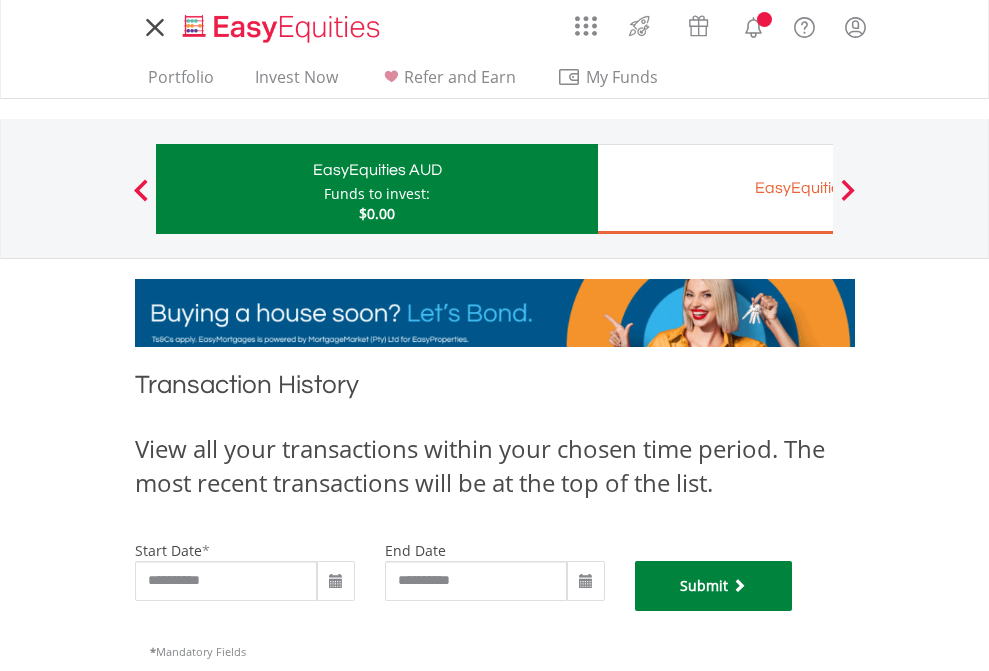 click on "Submit" at bounding box center [714, 586] 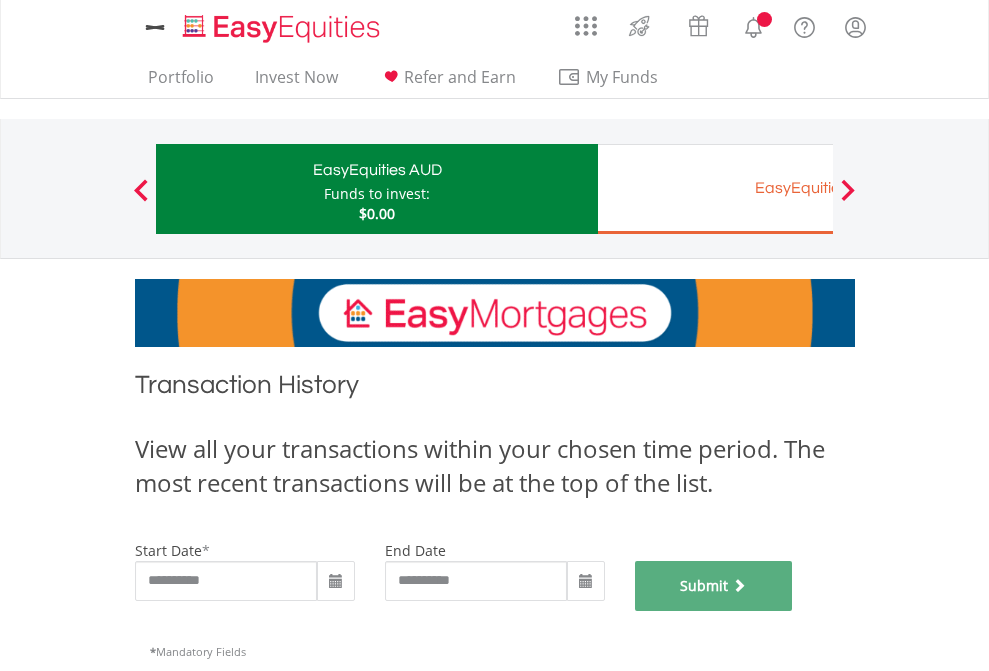 scroll, scrollTop: 811, scrollLeft: 0, axis: vertical 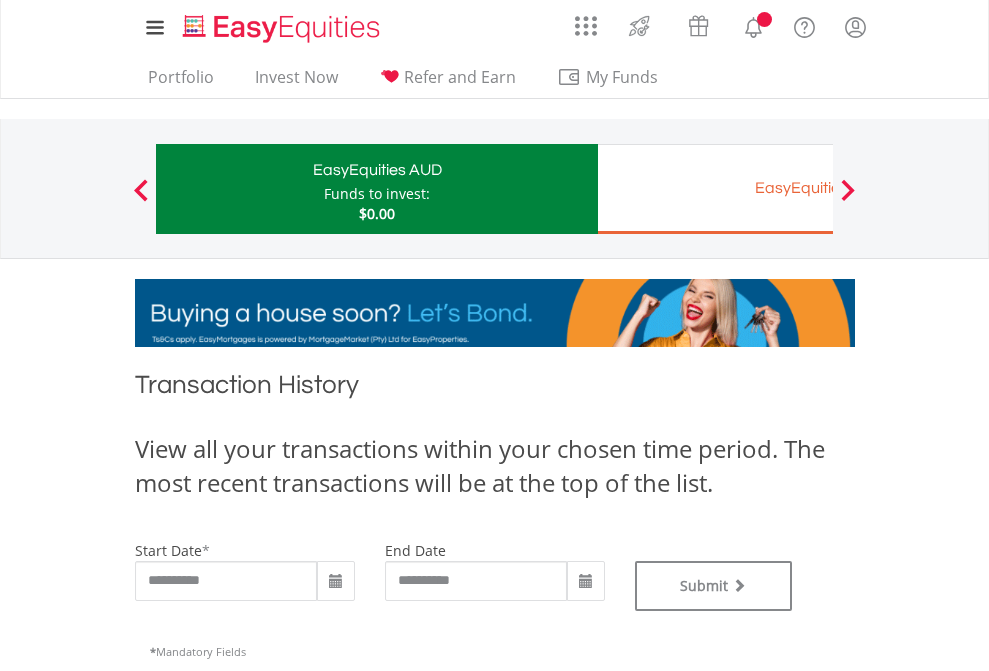 click on "EasyEquities EUR" at bounding box center [818, 188] 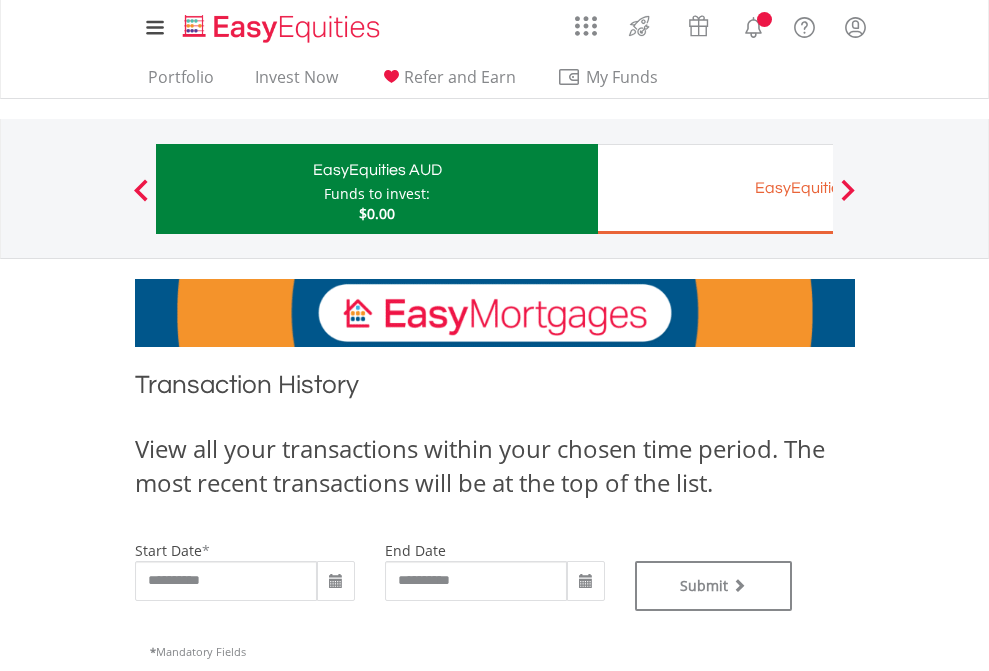 type on "**********" 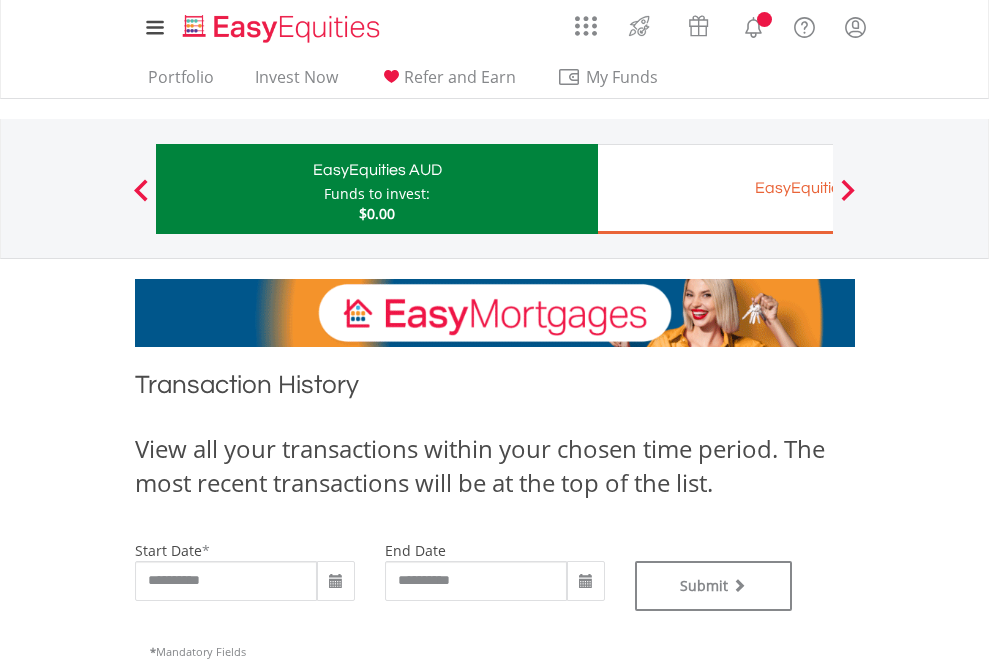 type on "**********" 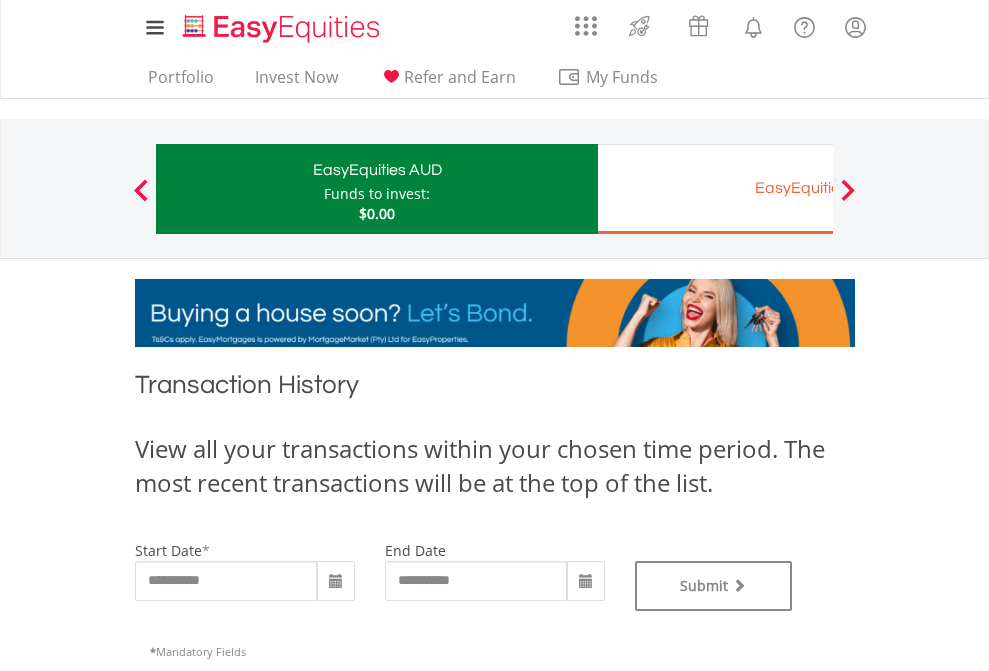 scroll, scrollTop: 811, scrollLeft: 0, axis: vertical 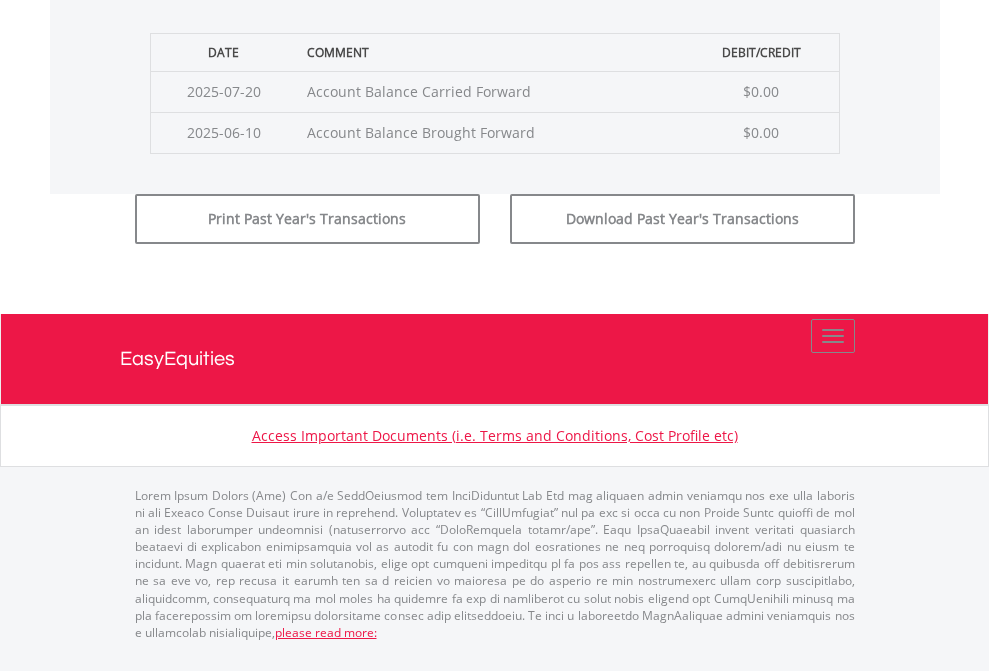 click on "Submit" at bounding box center [714, -183] 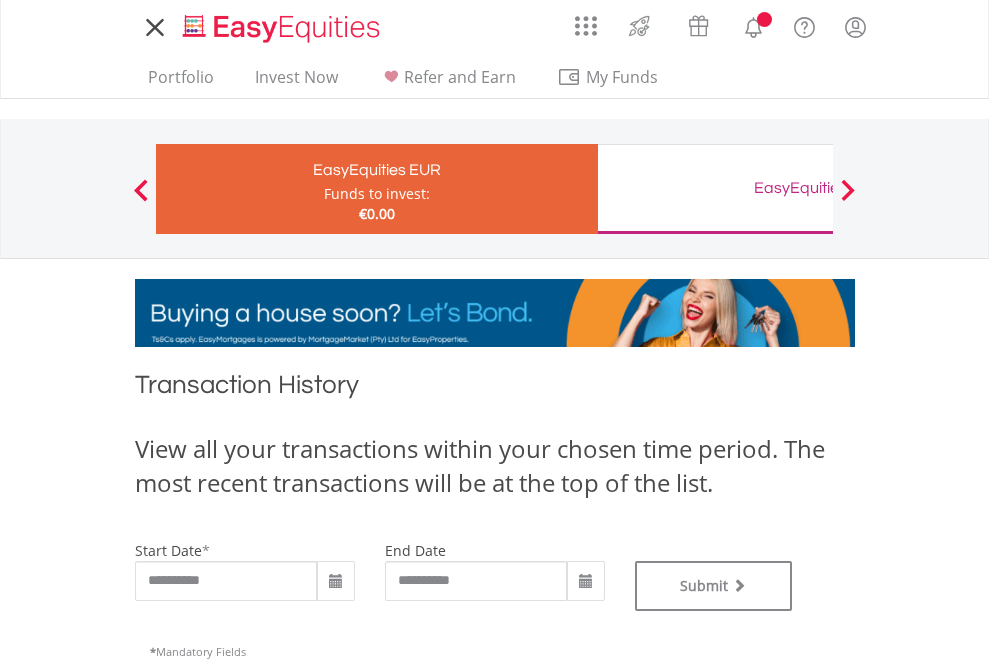 scroll, scrollTop: 0, scrollLeft: 0, axis: both 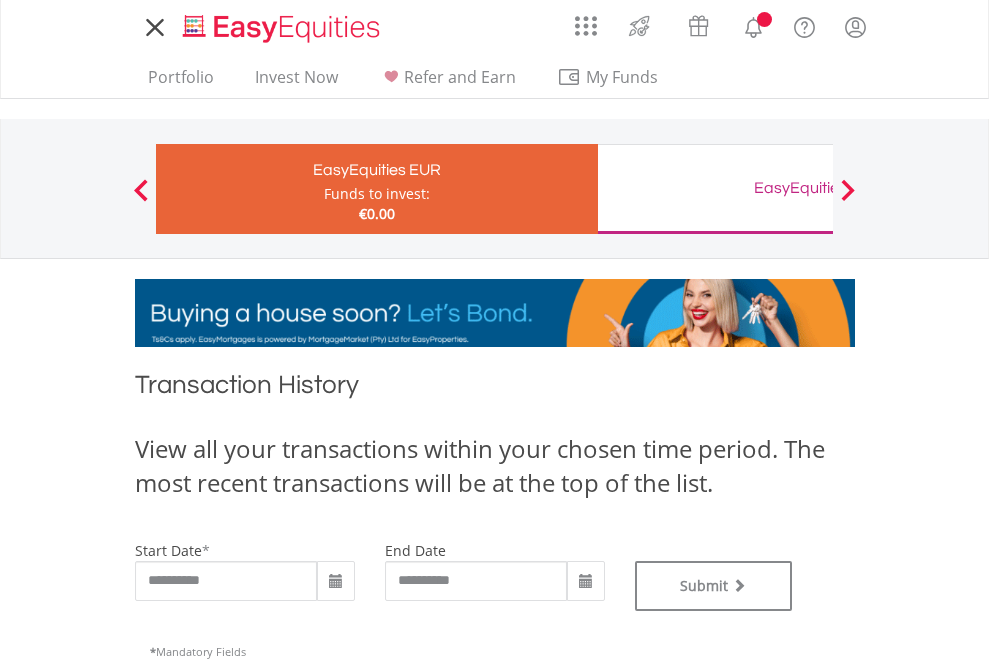 click on "EasyEquities GBP" at bounding box center (818, 188) 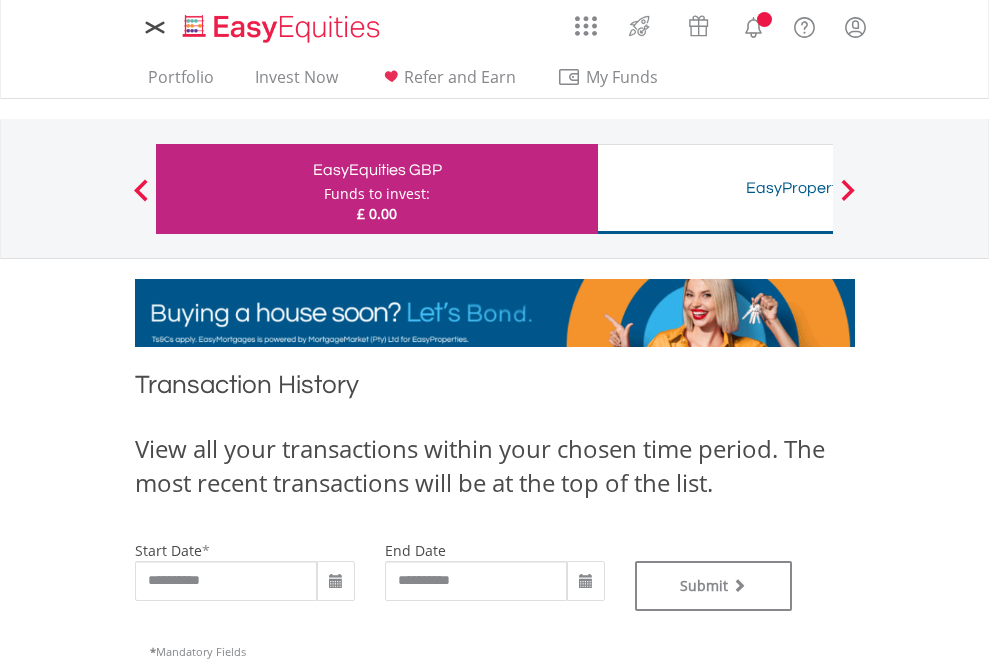 scroll, scrollTop: 0, scrollLeft: 0, axis: both 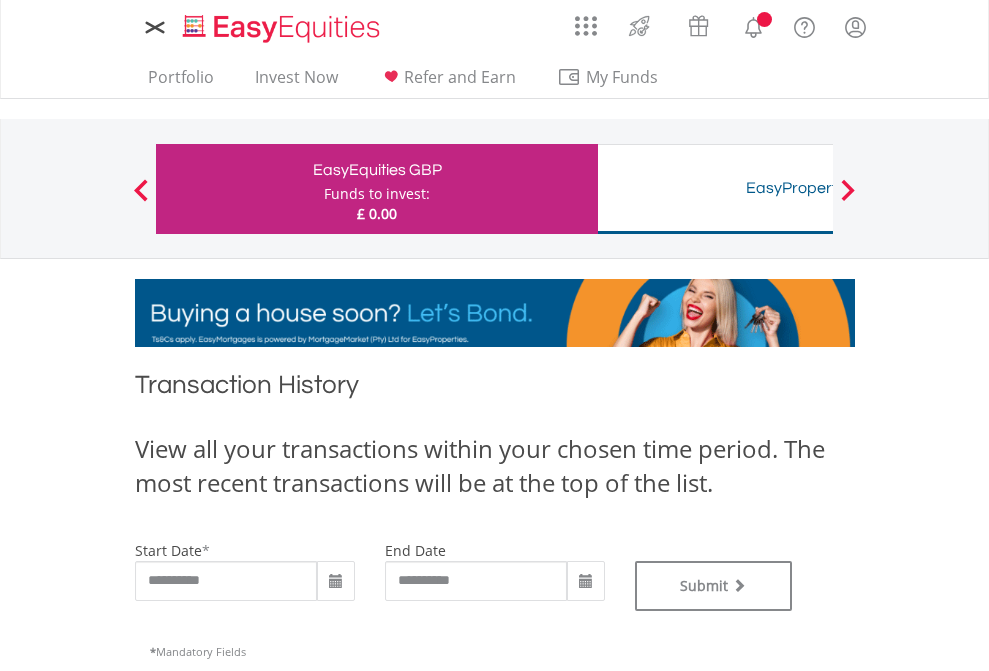 type on "**********" 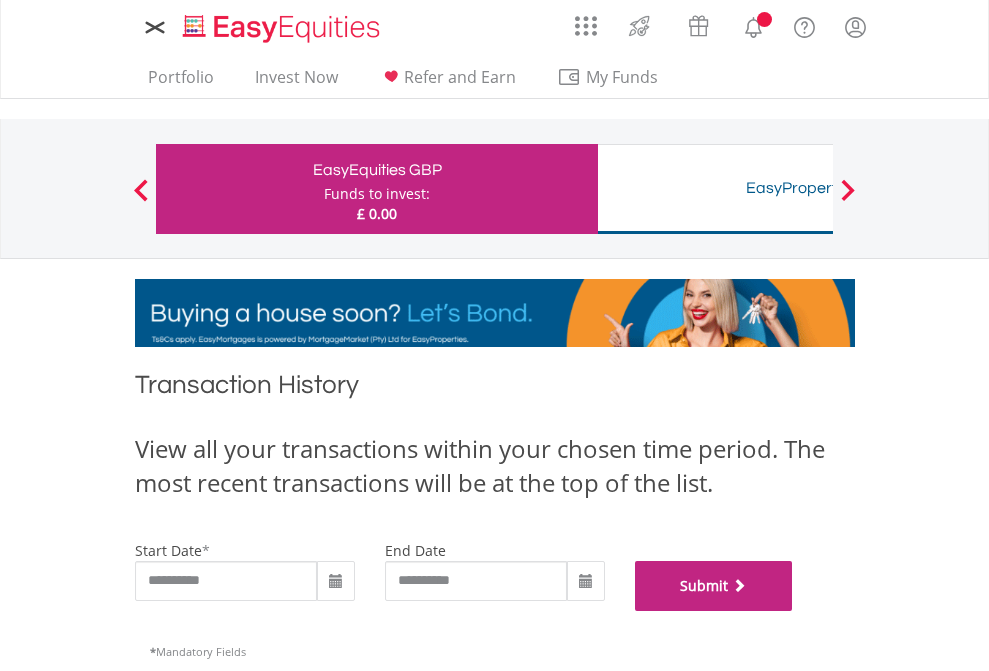 click on "Submit" at bounding box center (714, 586) 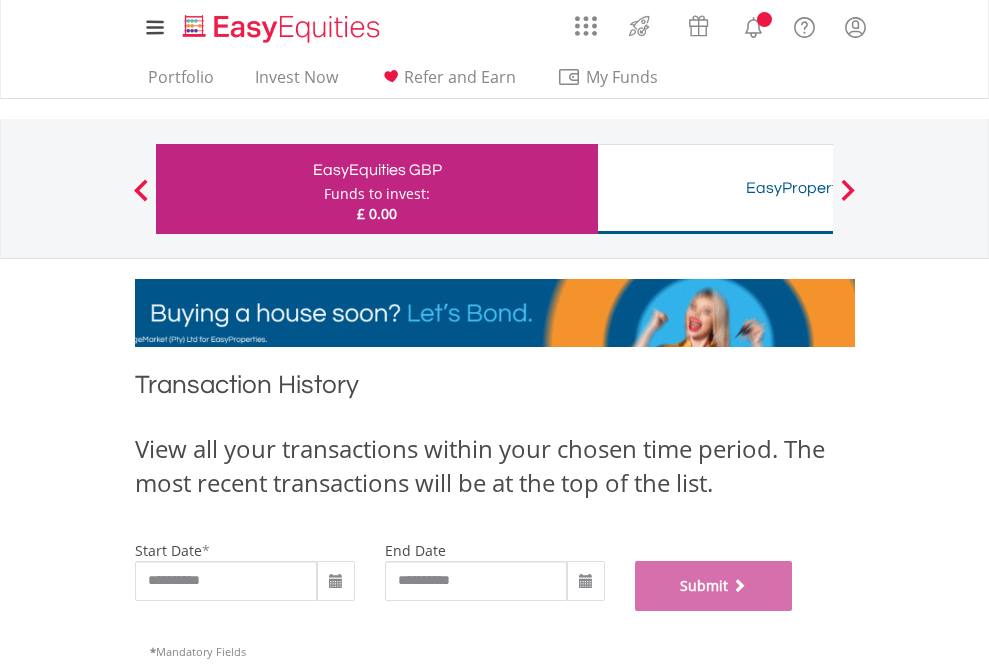 scroll, scrollTop: 811, scrollLeft: 0, axis: vertical 